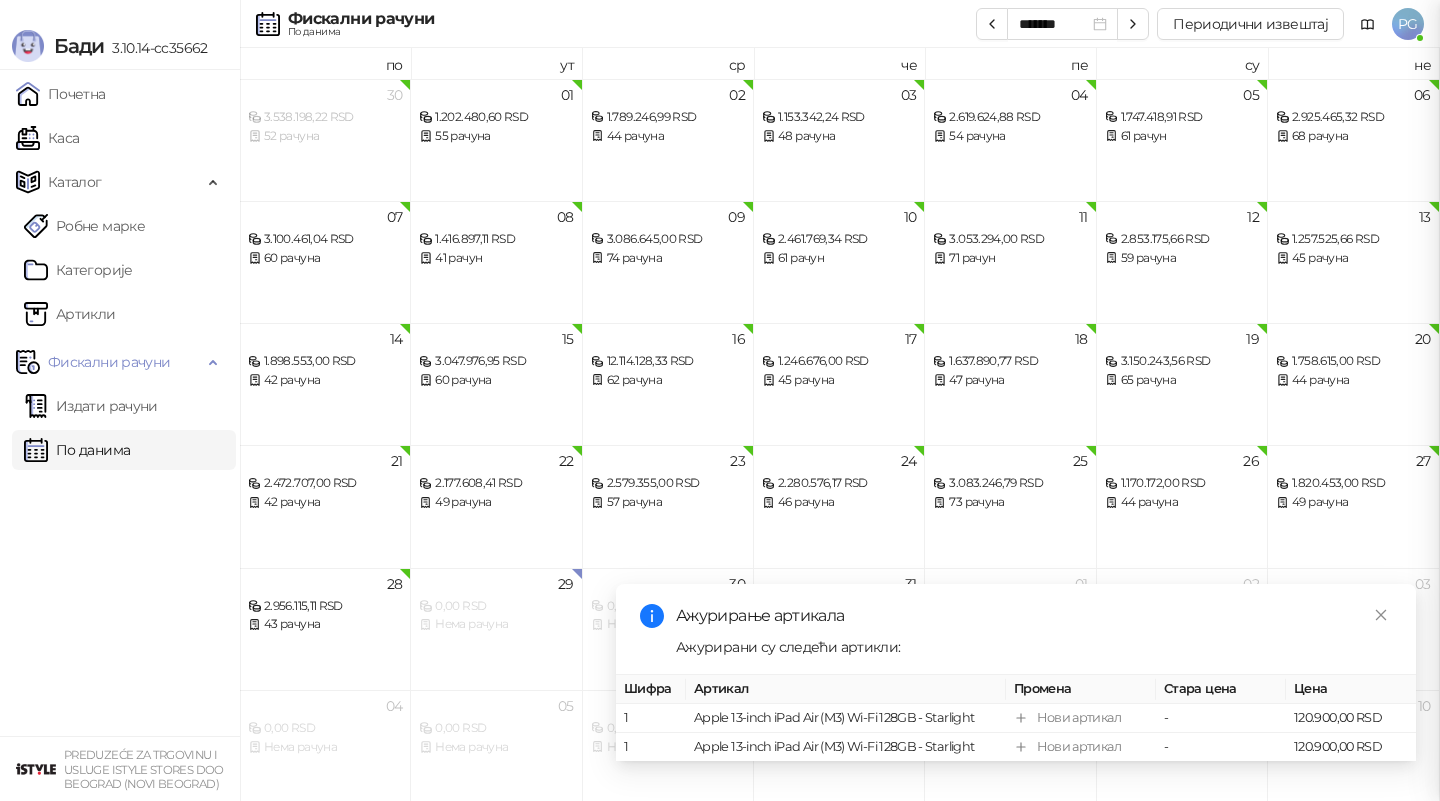 scroll, scrollTop: 0, scrollLeft: 0, axis: both 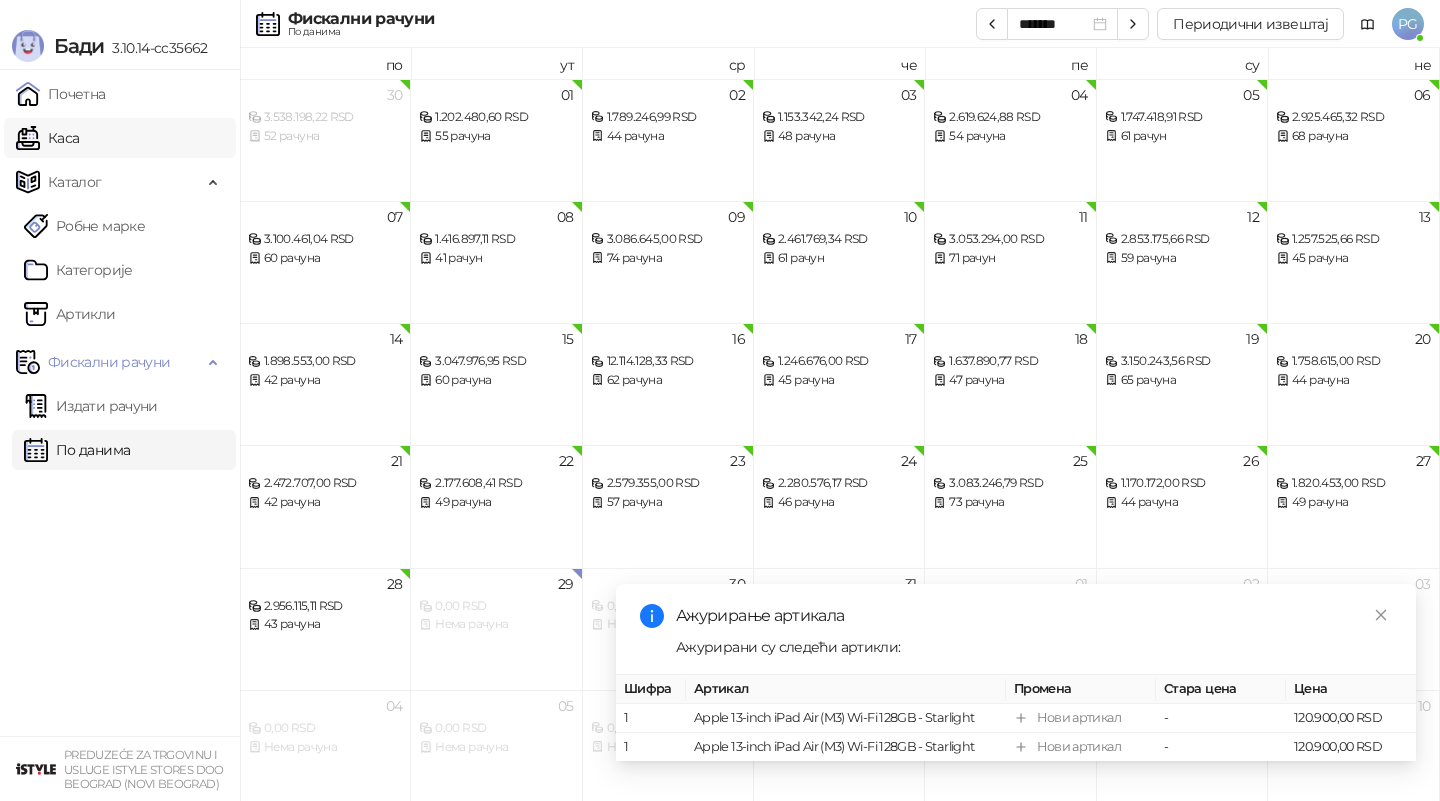 click on "Каса" at bounding box center [47, 138] 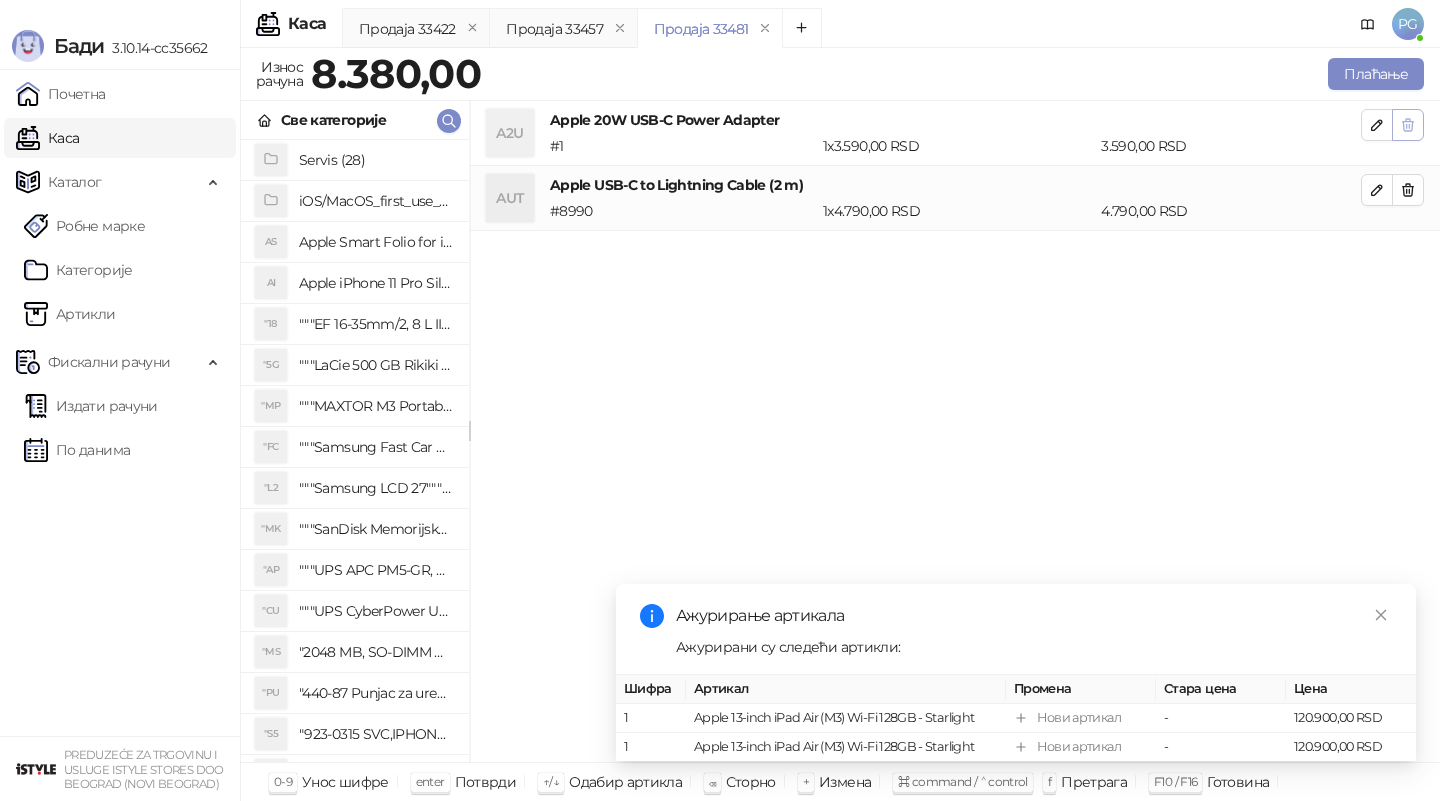 click 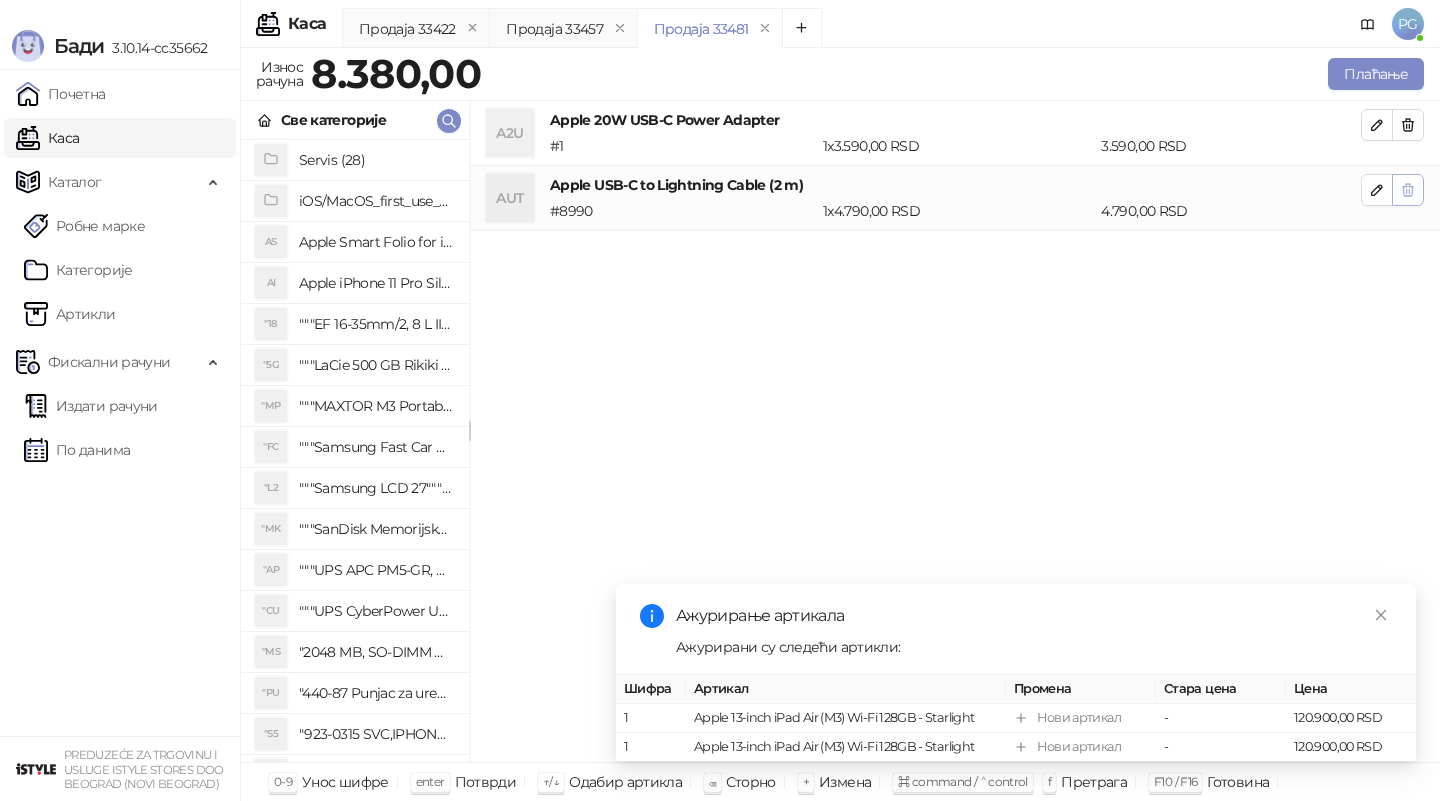 click 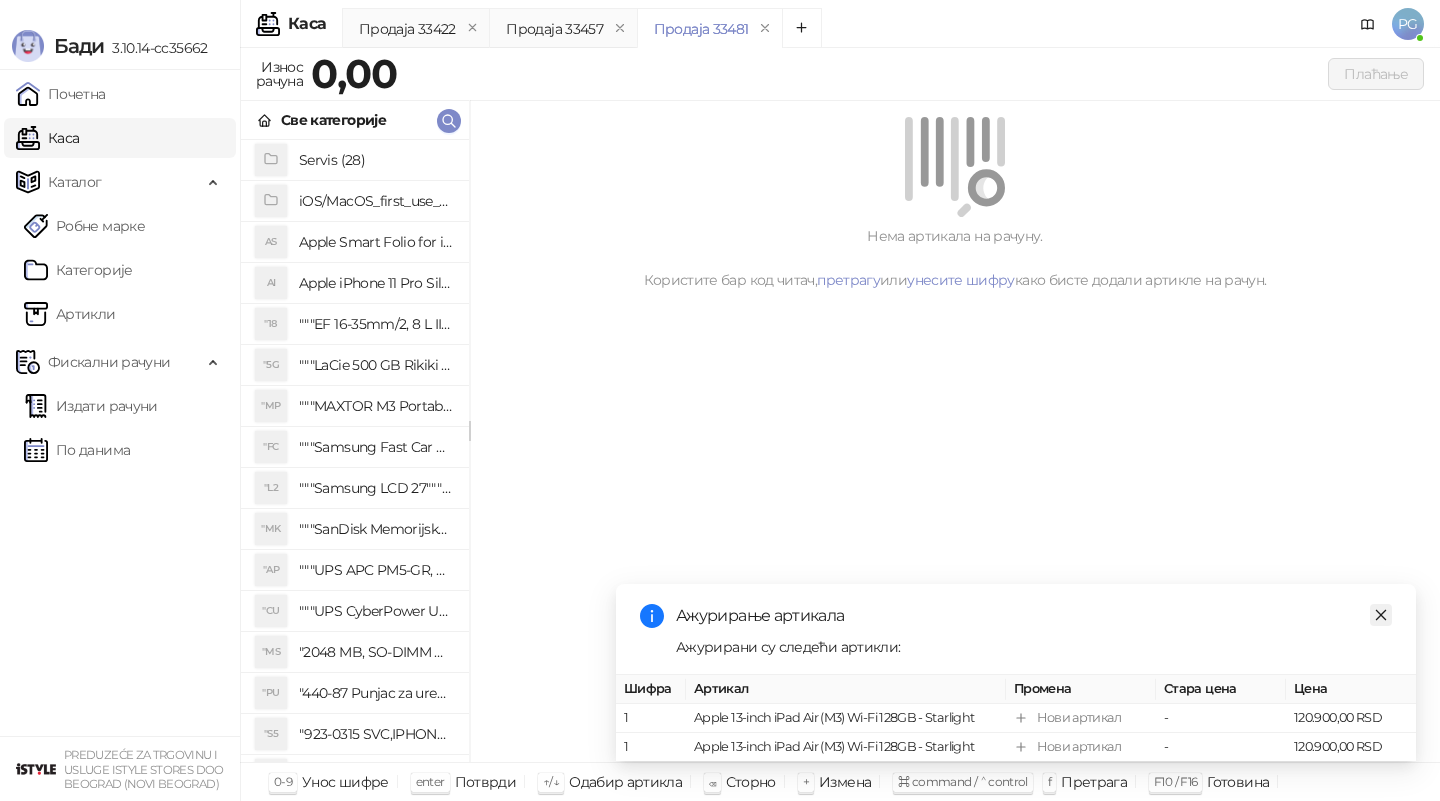 click at bounding box center [1381, 615] 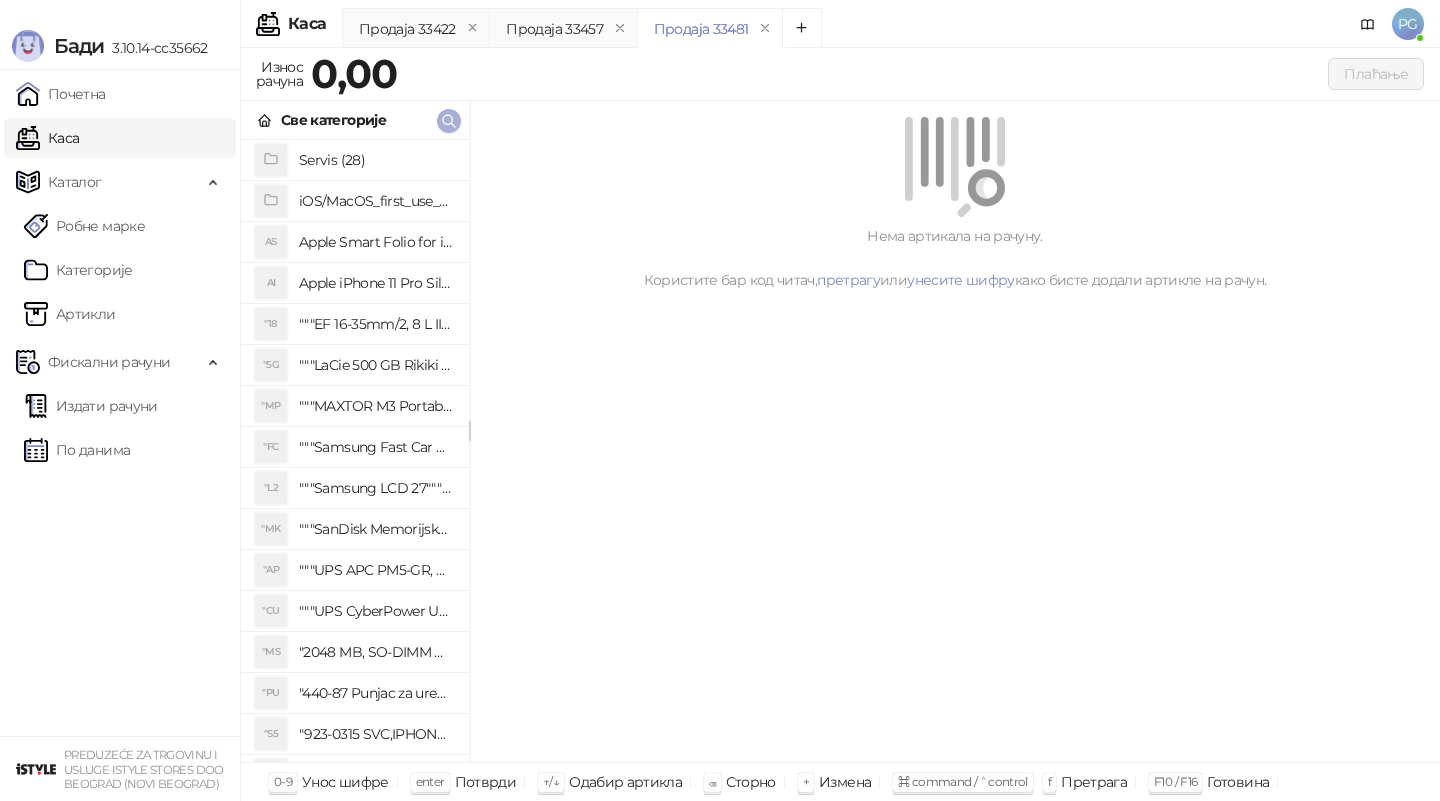 click 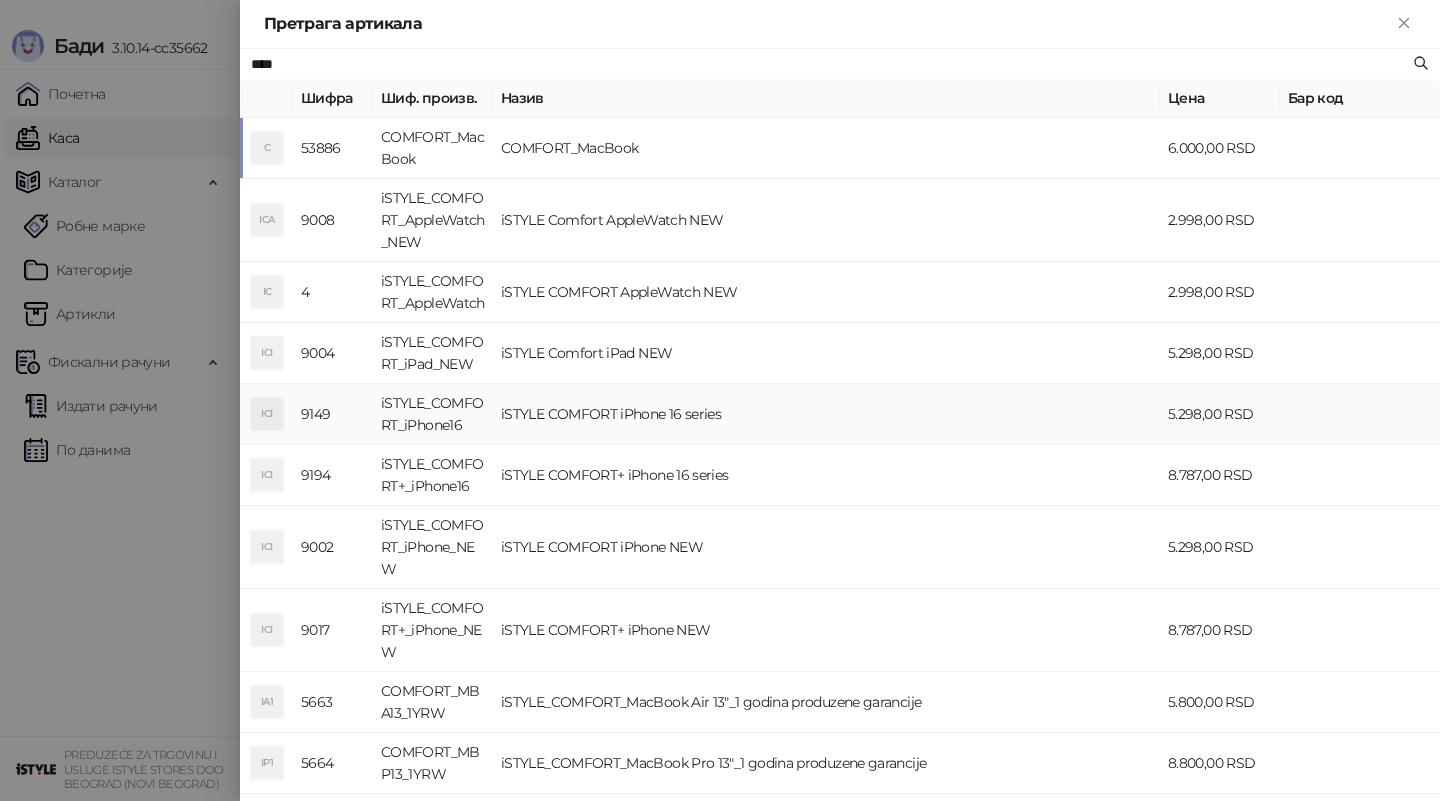 click on "iSTYLE COMFORT iPhone 16 series" at bounding box center (826, 414) 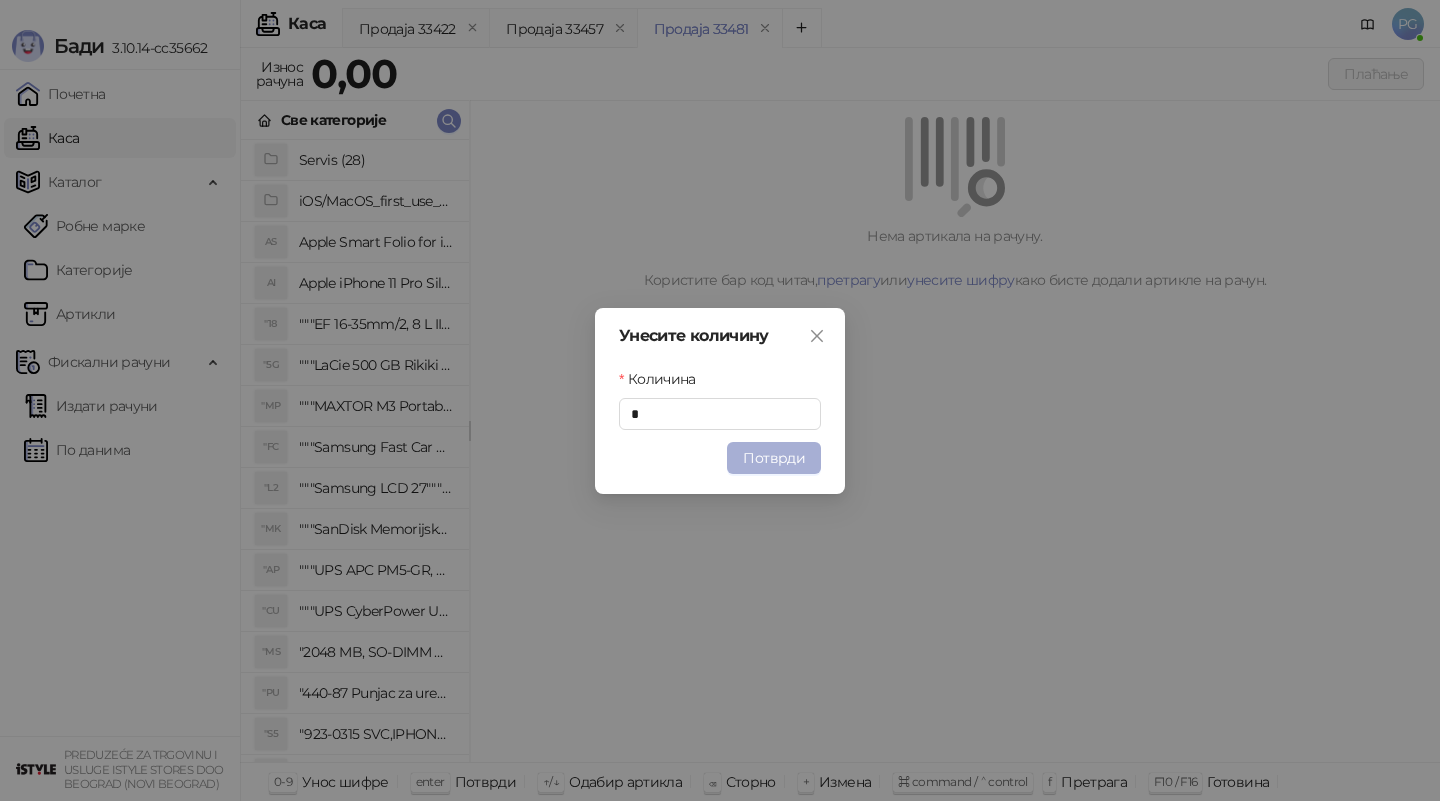 click on "Потврди" at bounding box center (774, 458) 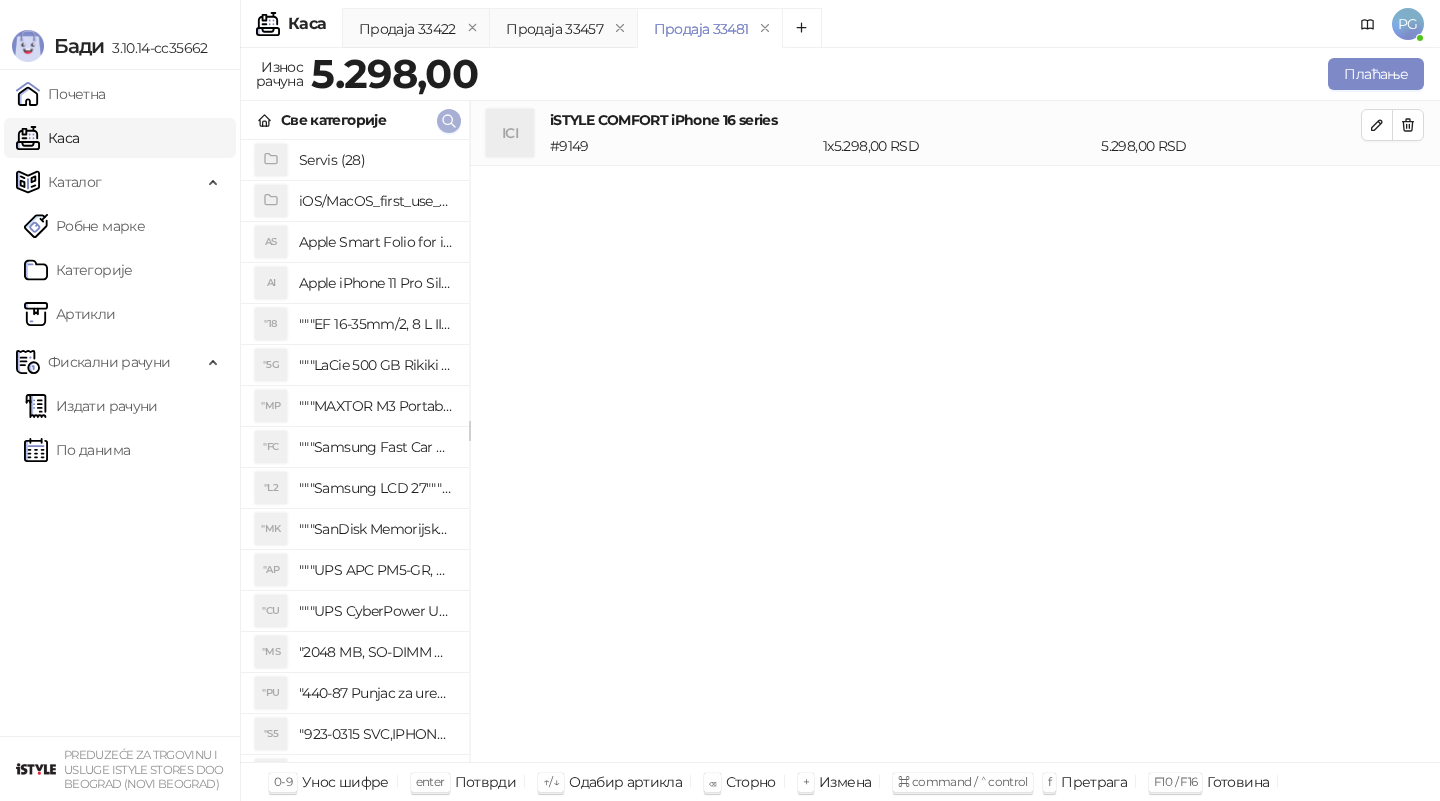 click at bounding box center (449, 121) 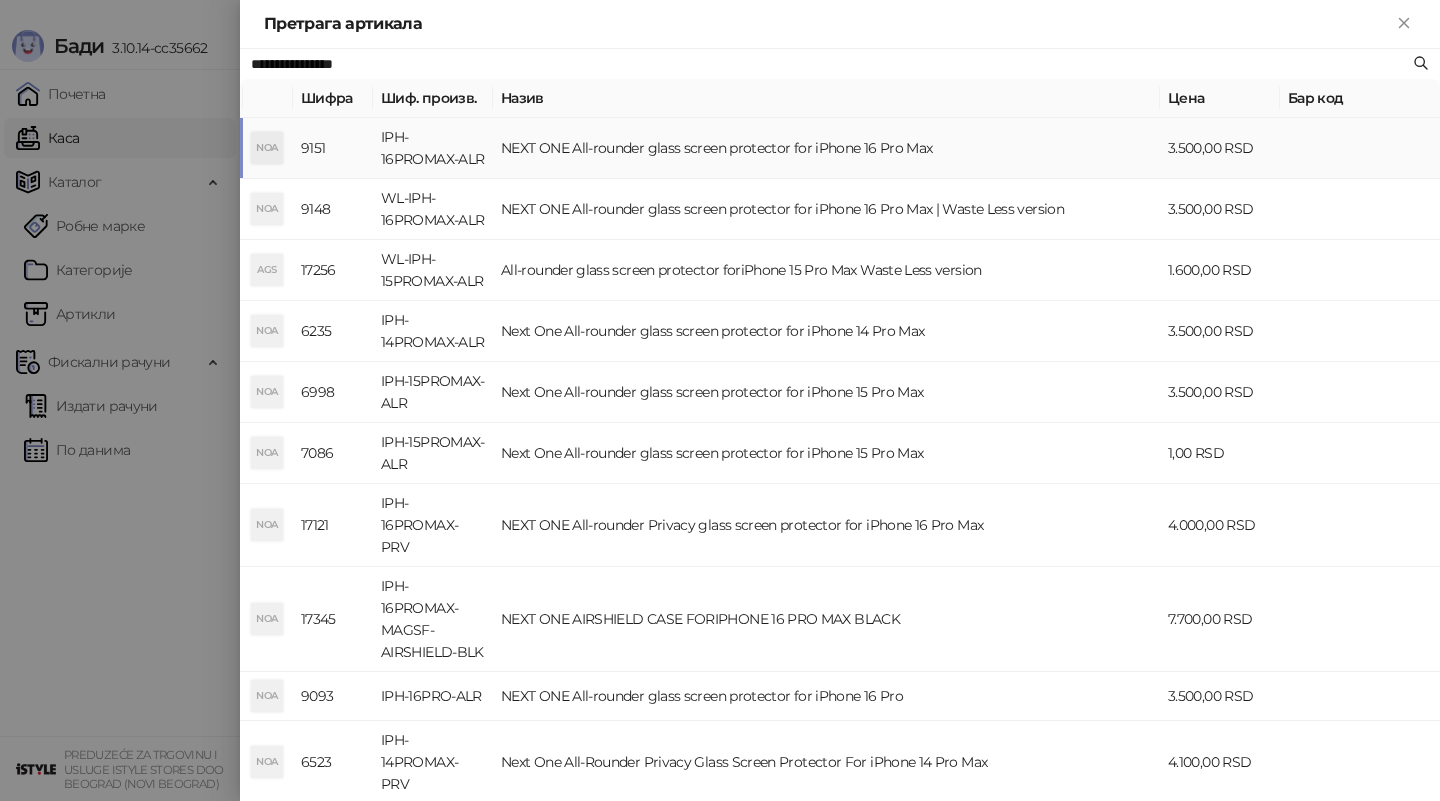 type on "**********" 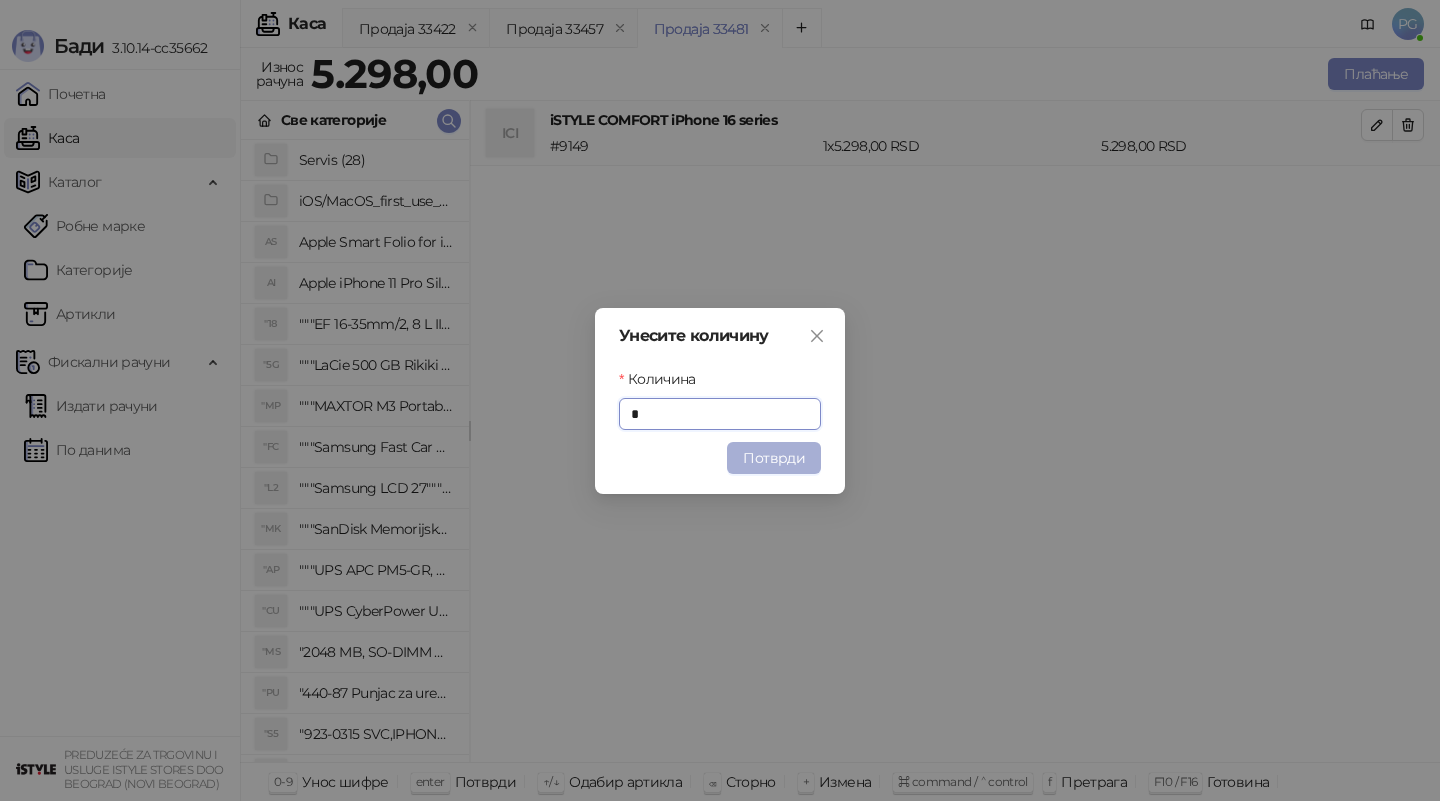 click on "Потврди" at bounding box center [774, 458] 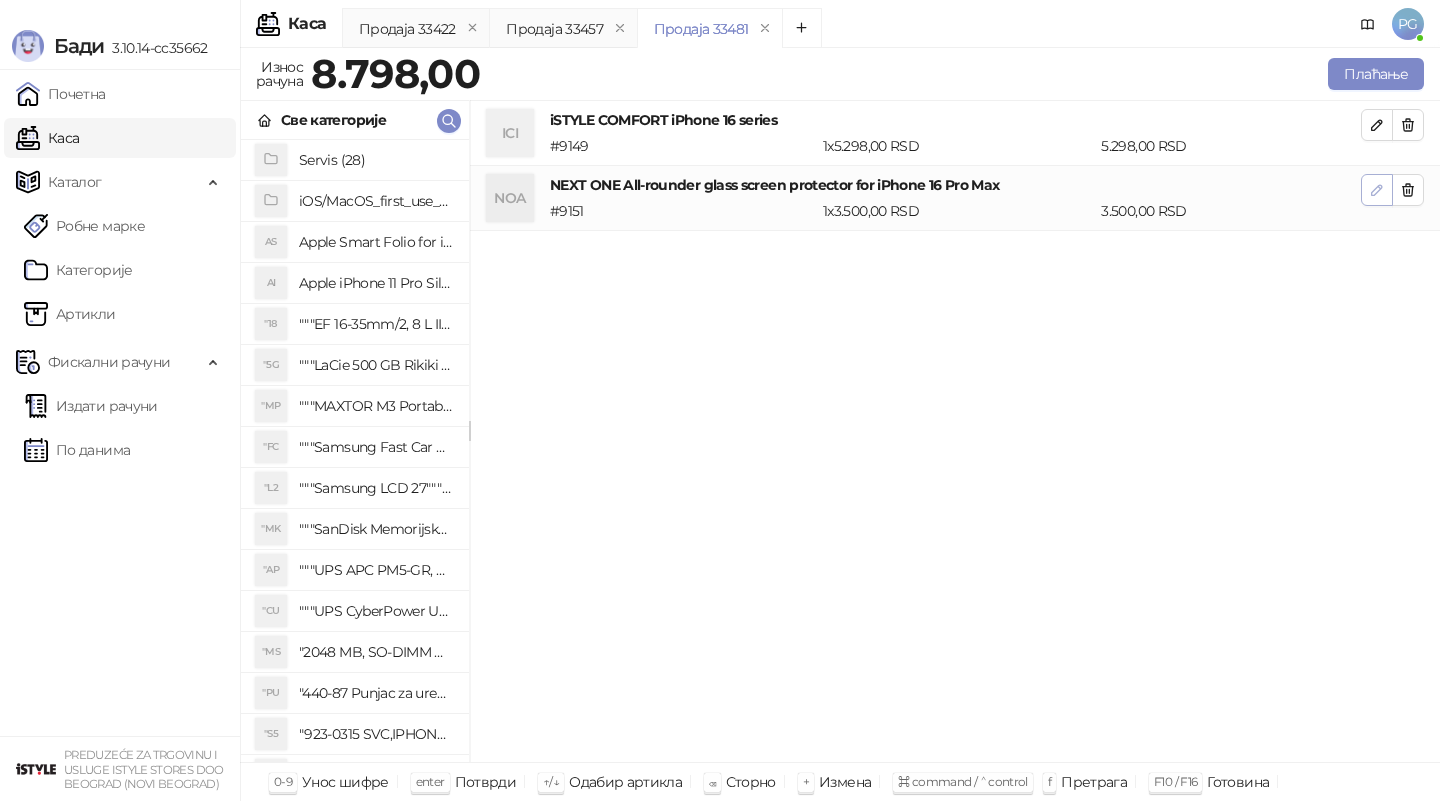 click 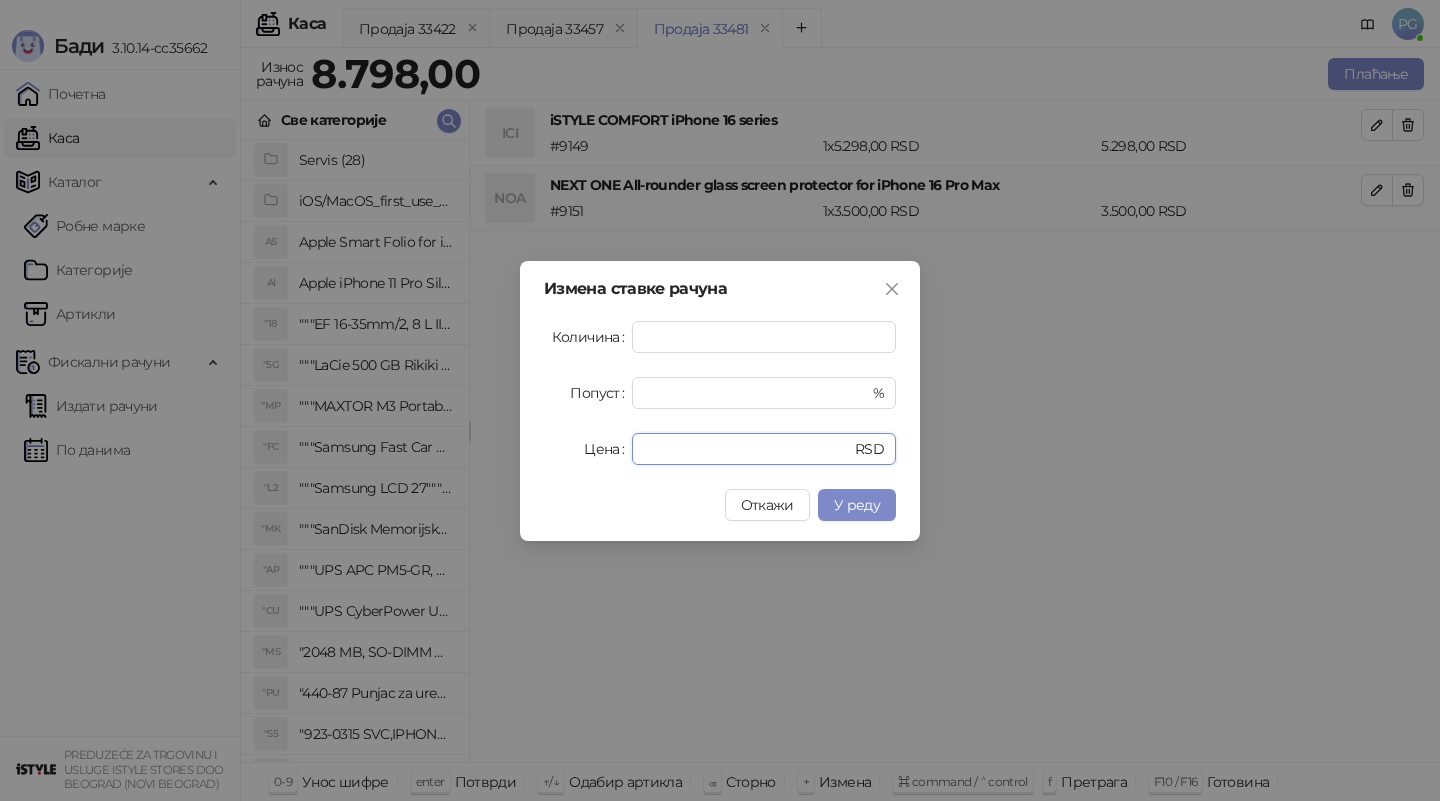 drag, startPoint x: 708, startPoint y: 456, endPoint x: 559, endPoint y: 449, distance: 149.16434 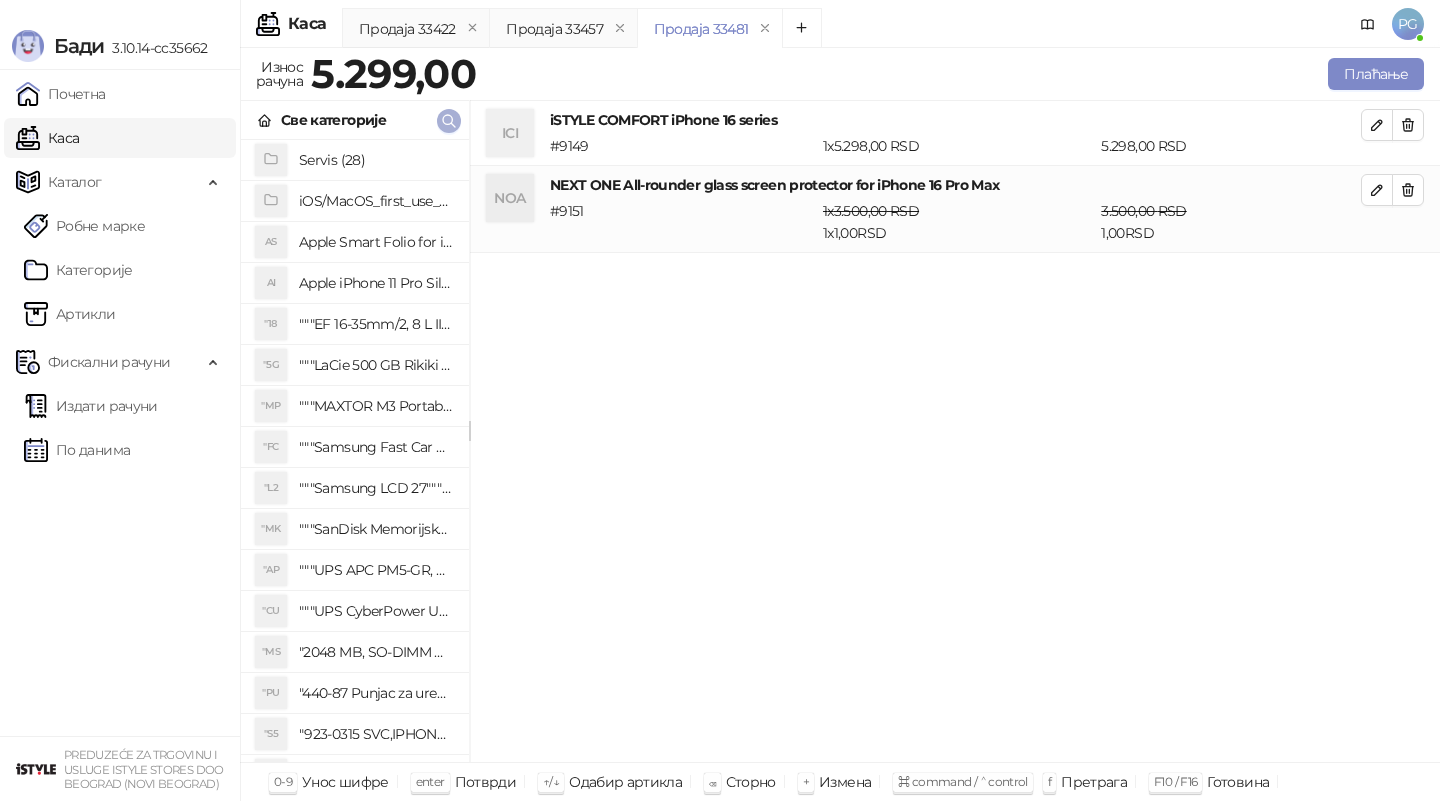 click 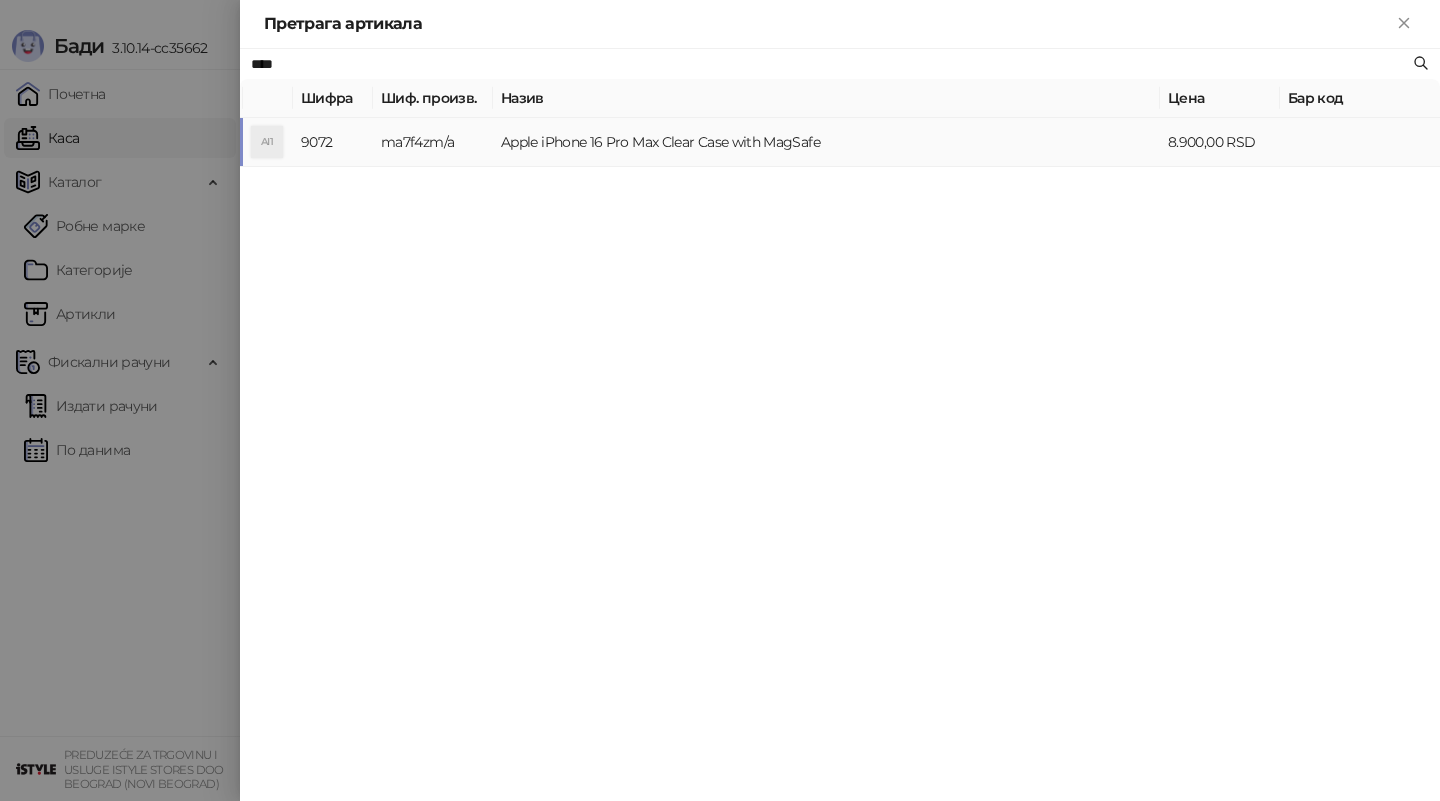 click on "Apple iPhone 16 Pro Max Clear Case with MagSafe" at bounding box center [826, 142] 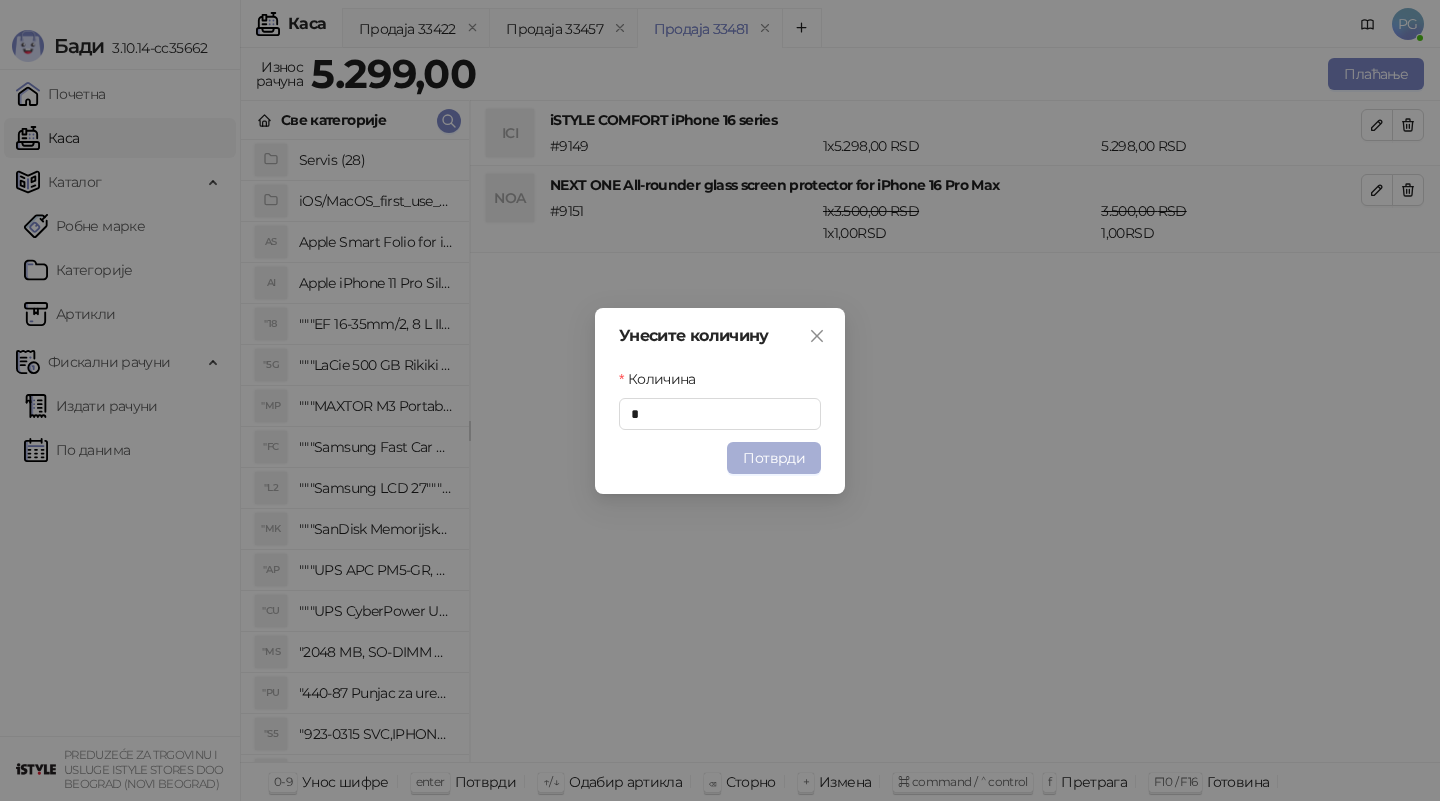 click on "Потврди" at bounding box center (774, 458) 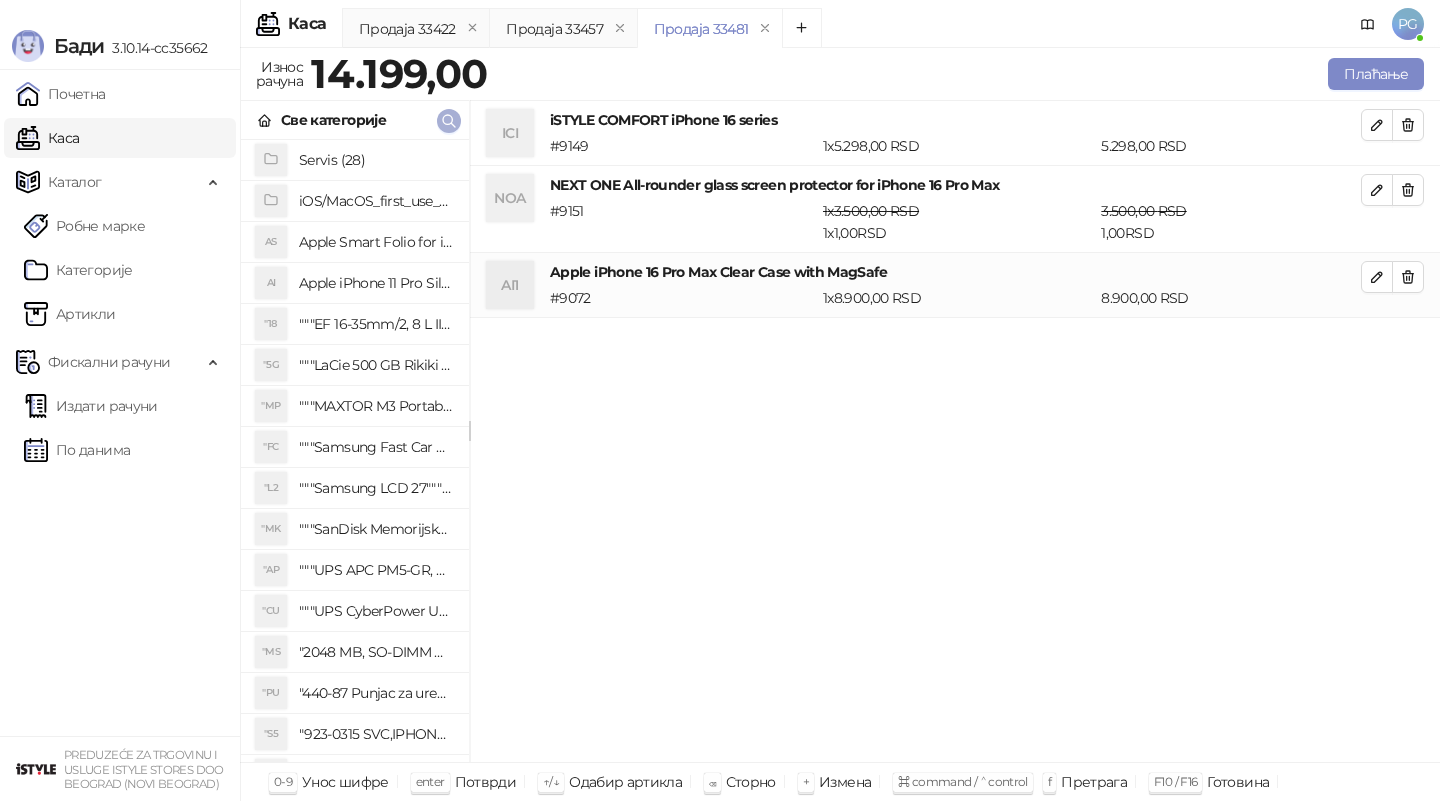 click 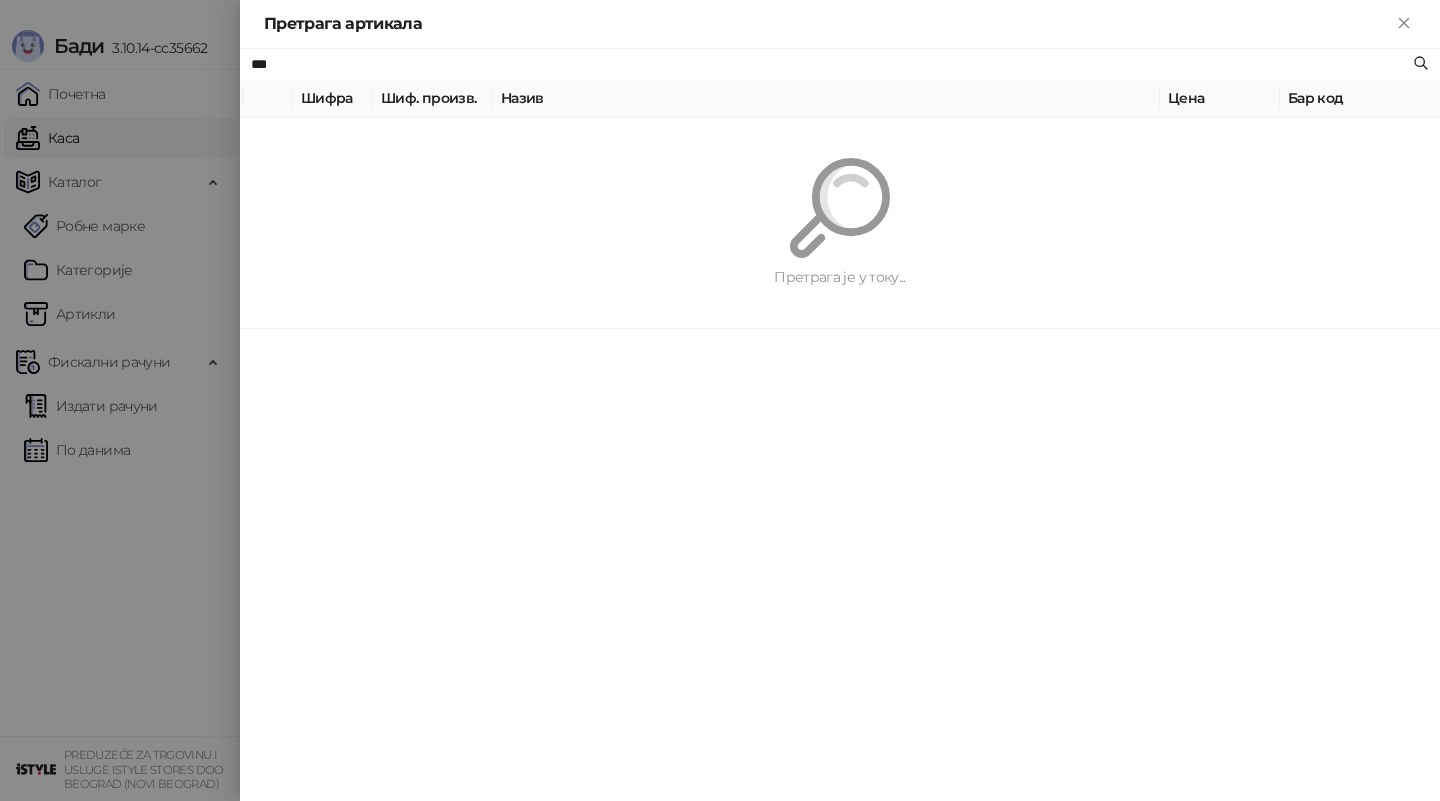 type on "***" 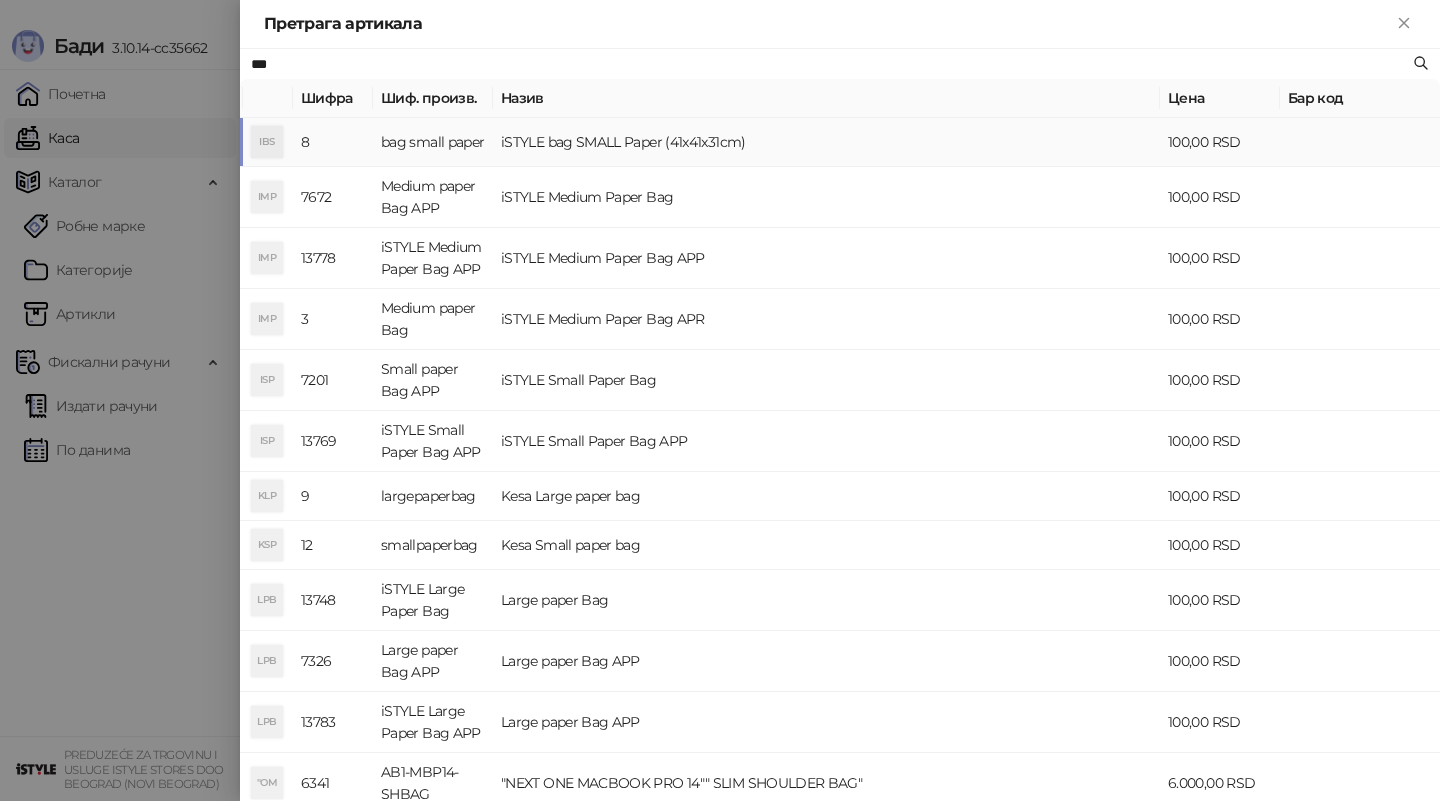 click on "iSTYLE bag SMALL Paper (41x41x31cm)" at bounding box center [826, 142] 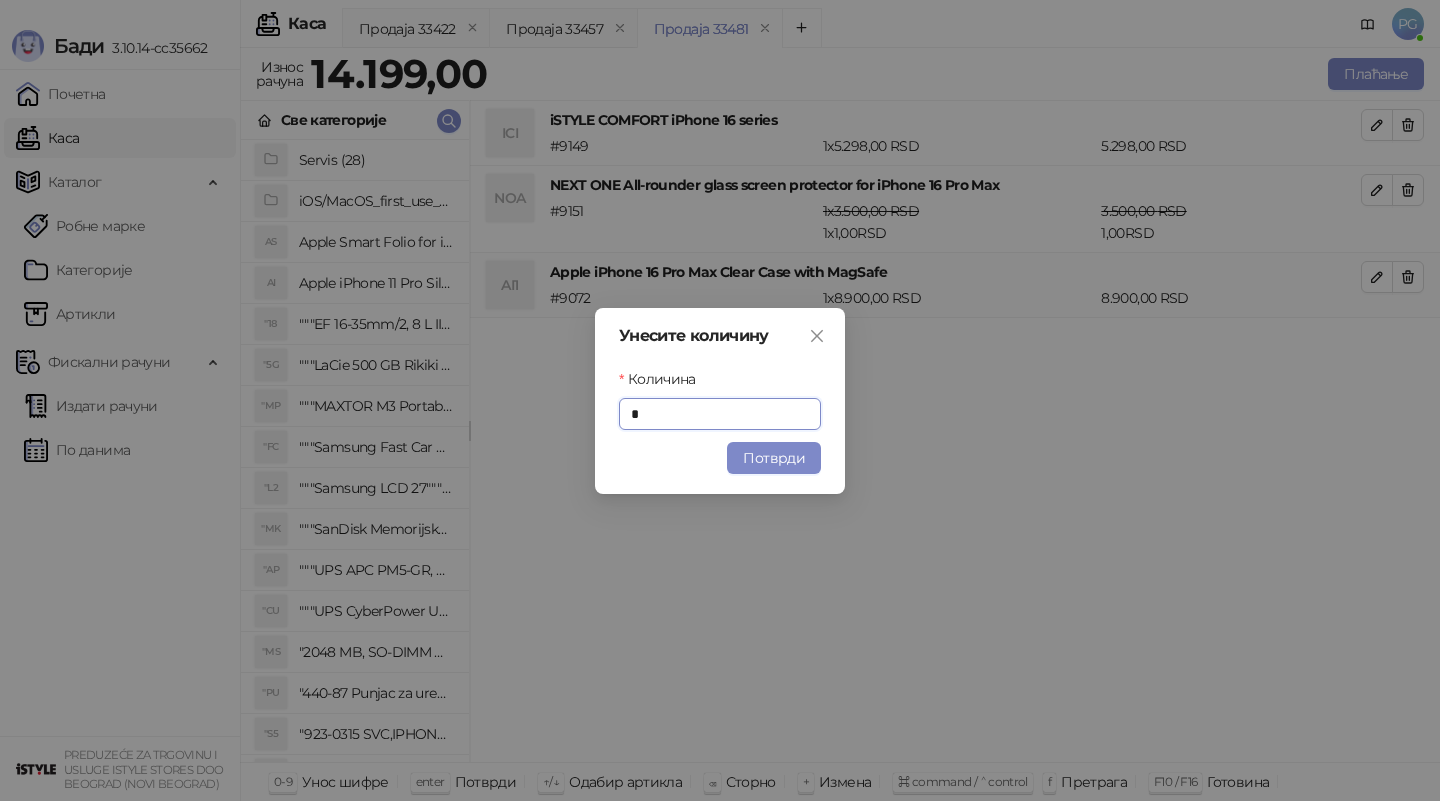 type on "**" 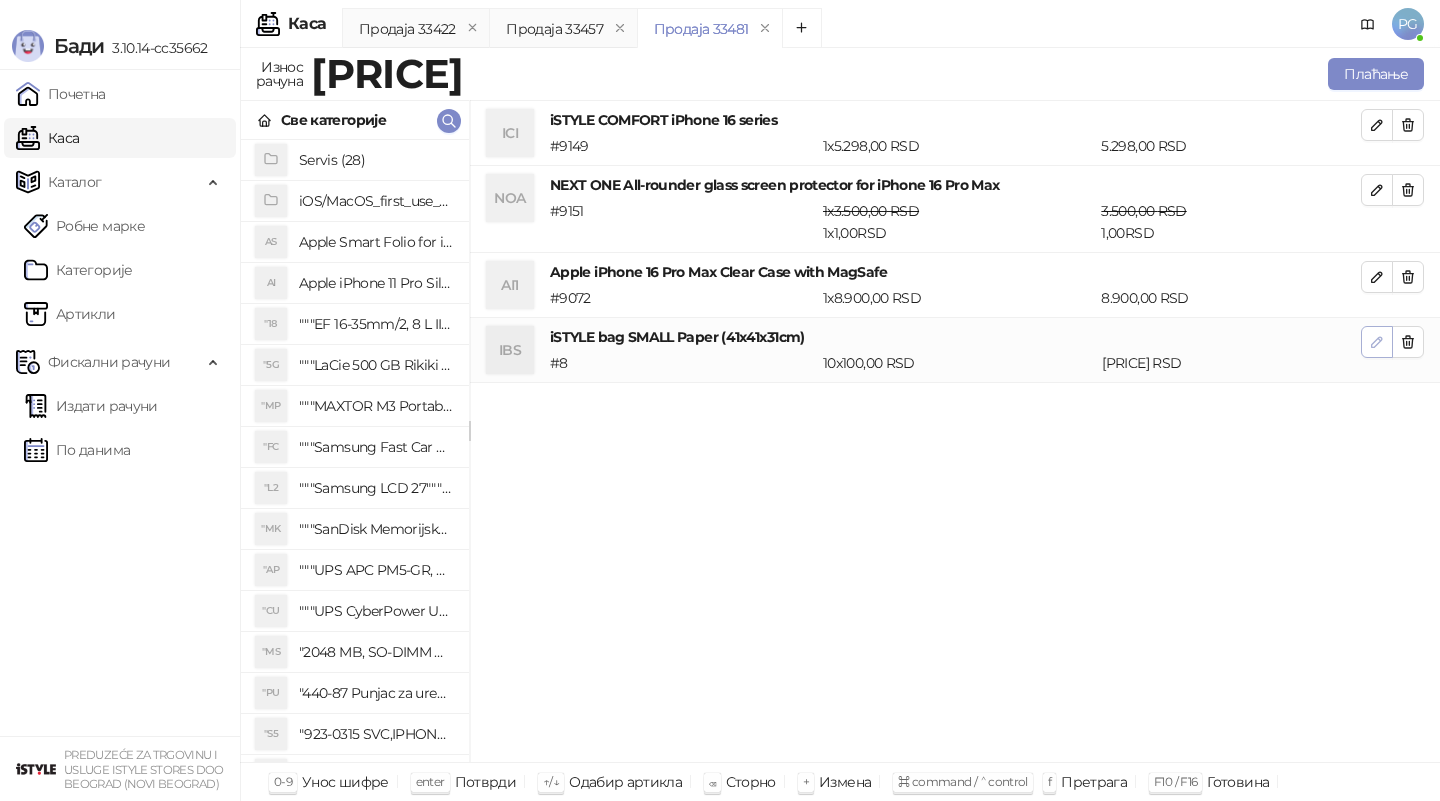click 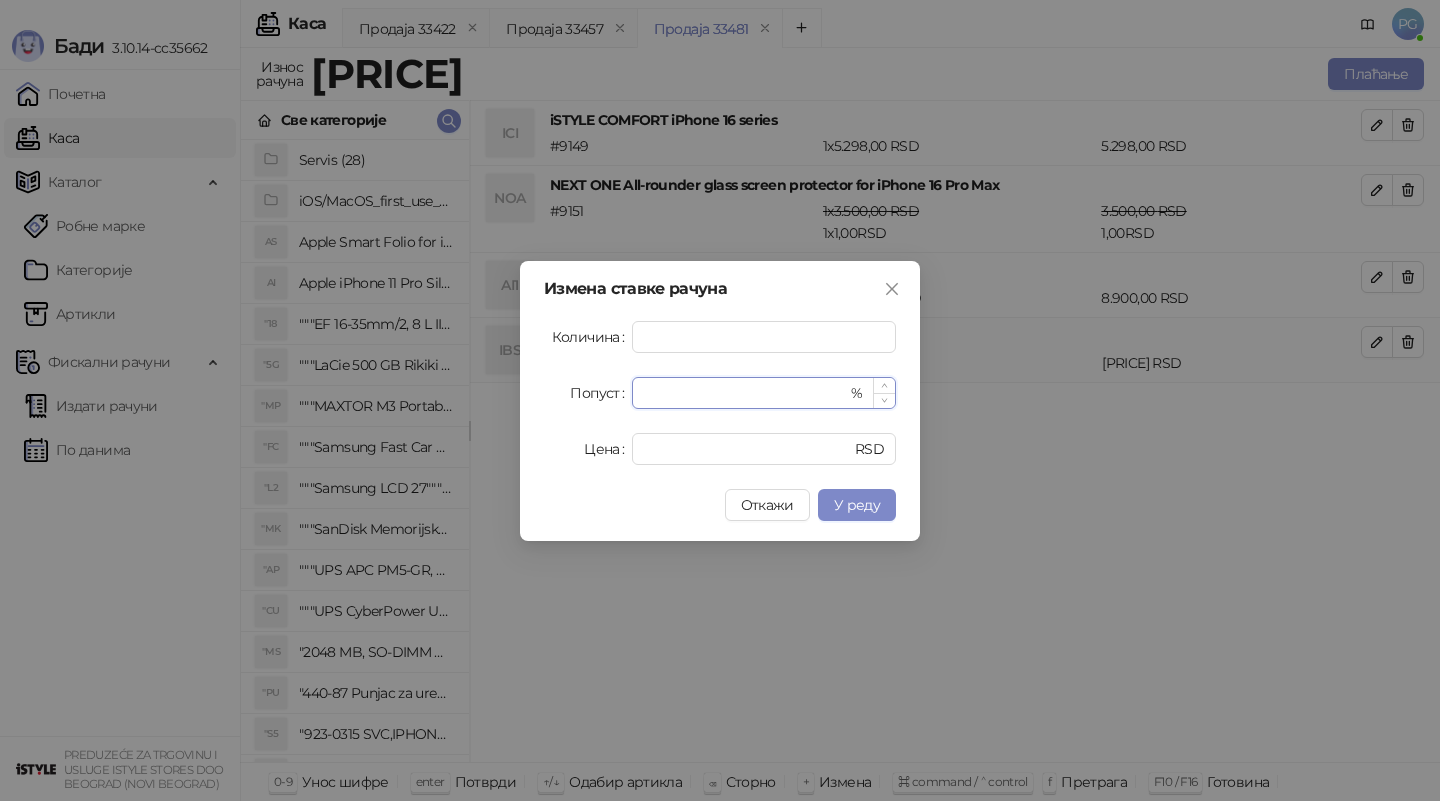 click on "*" at bounding box center (745, 393) 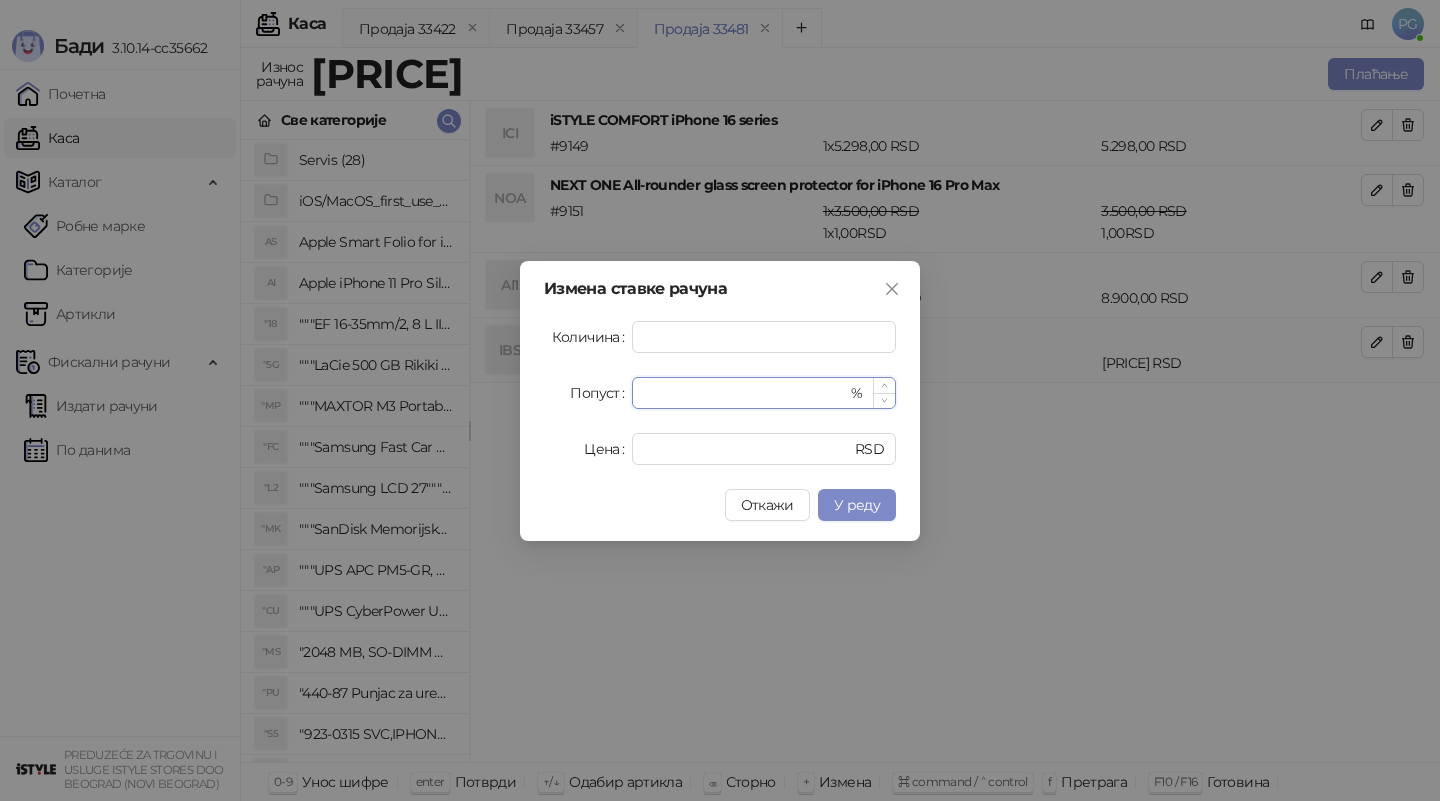 type on "**" 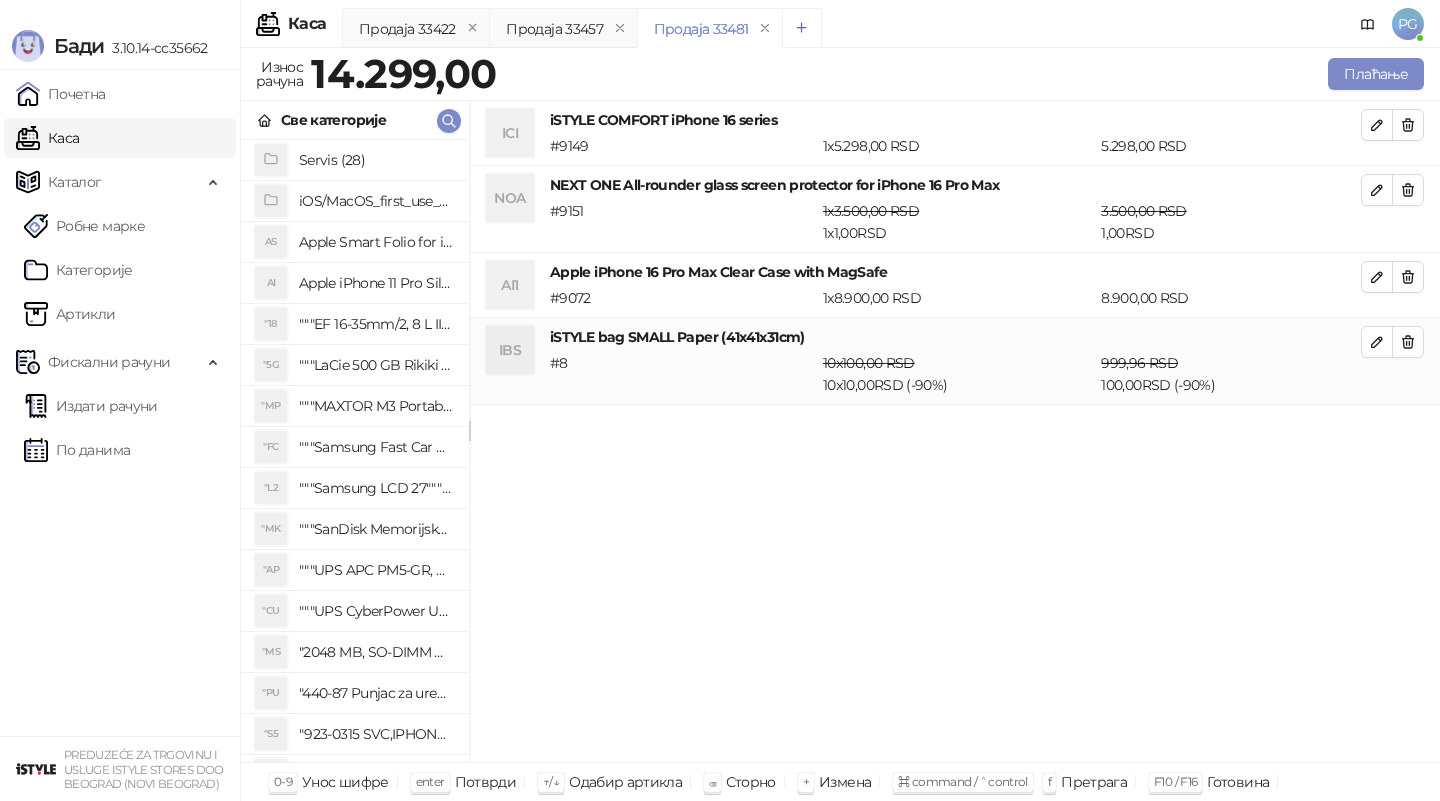 click at bounding box center [802, 28] 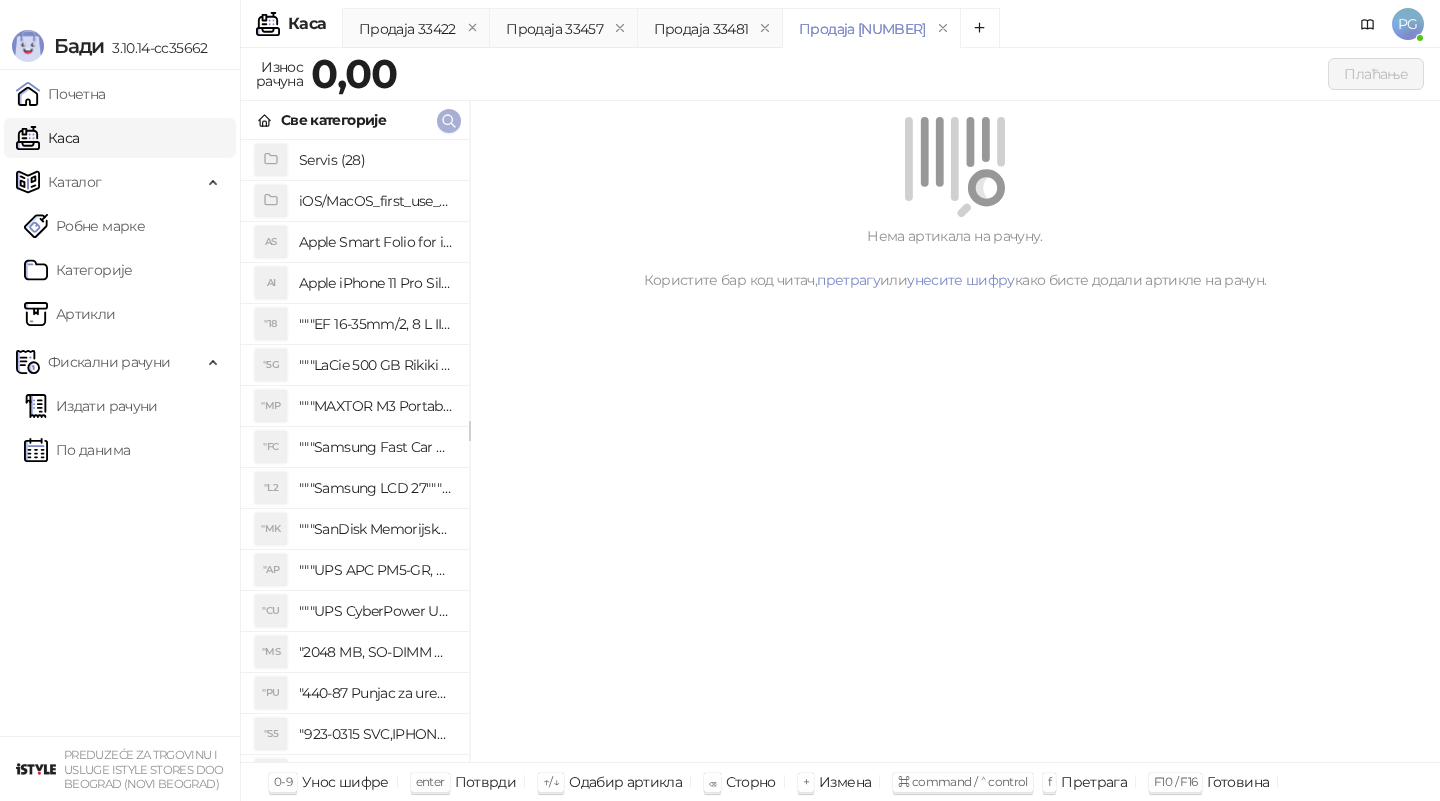 click 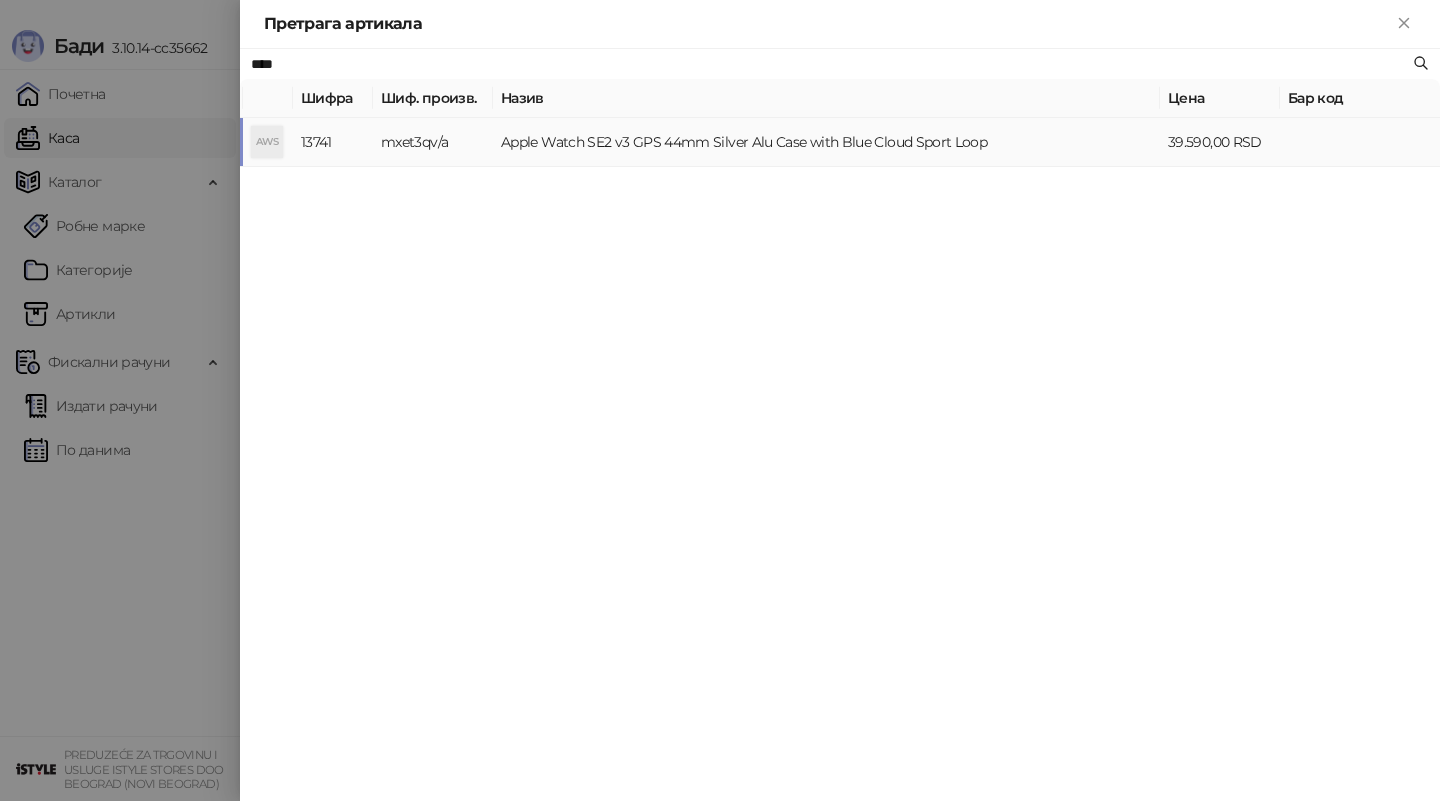 type on "****" 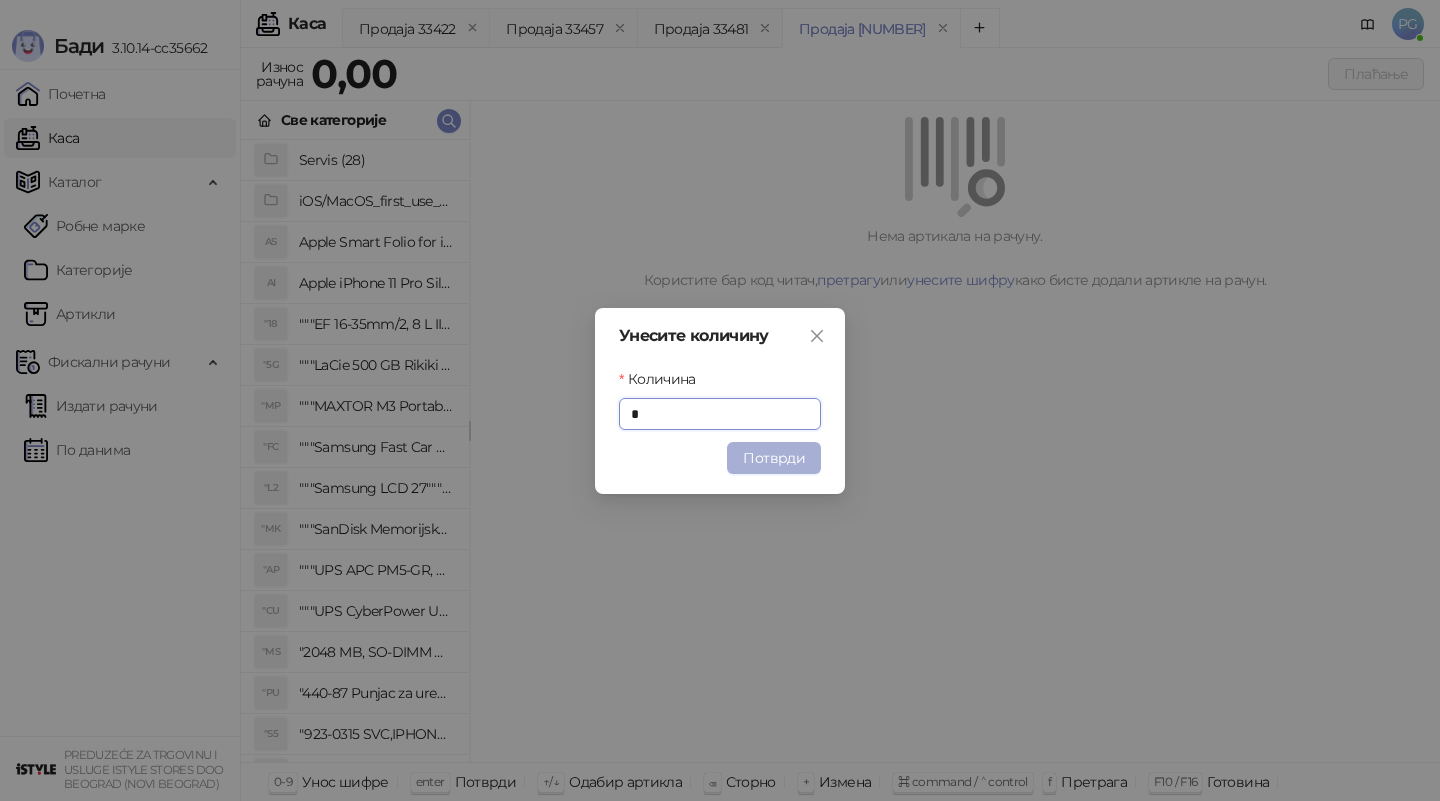 click on "Потврди" at bounding box center (774, 458) 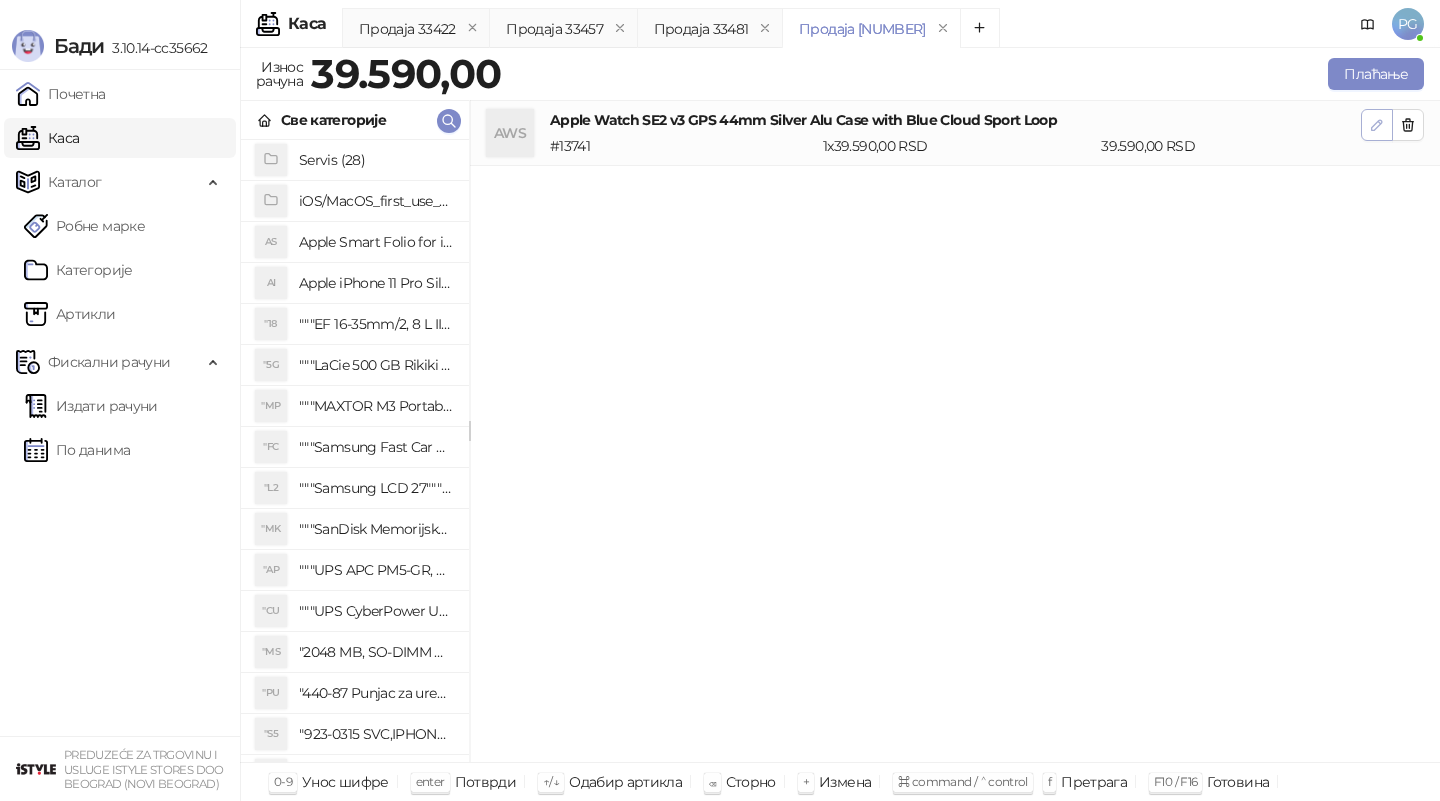 click at bounding box center (1377, 125) 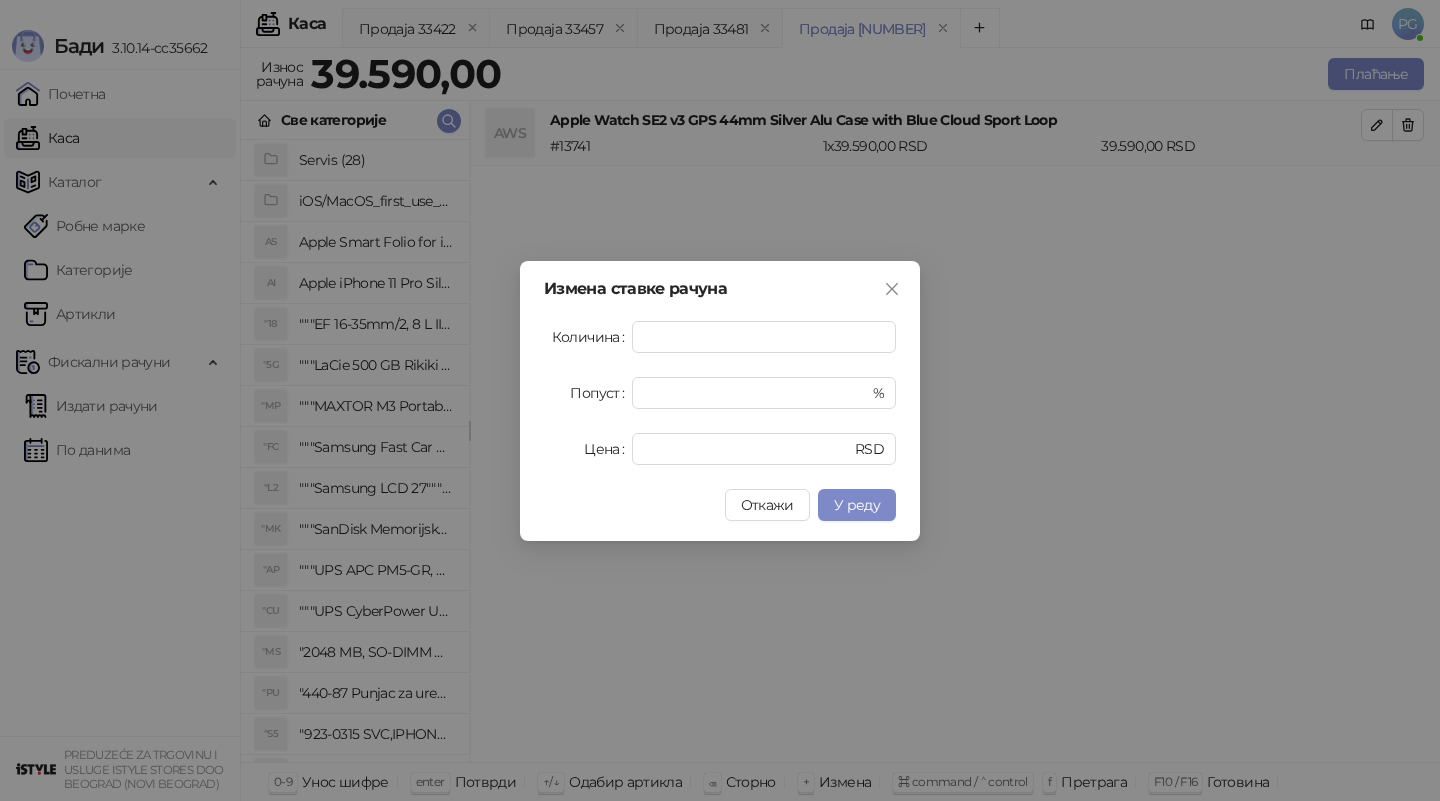 click on "Количина * Попуст * % Цена ***** RSD" at bounding box center [720, 393] 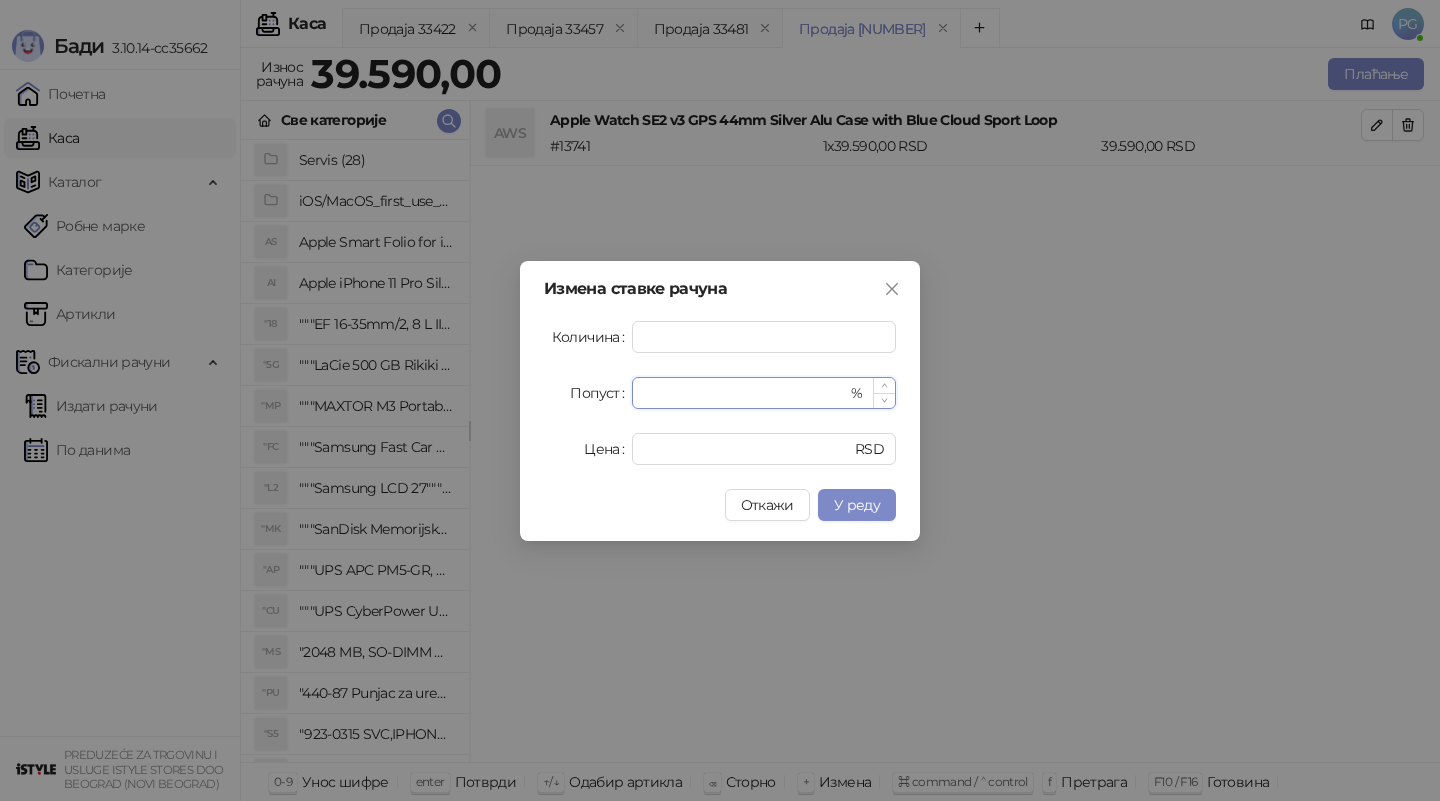 click on "*" at bounding box center (745, 393) 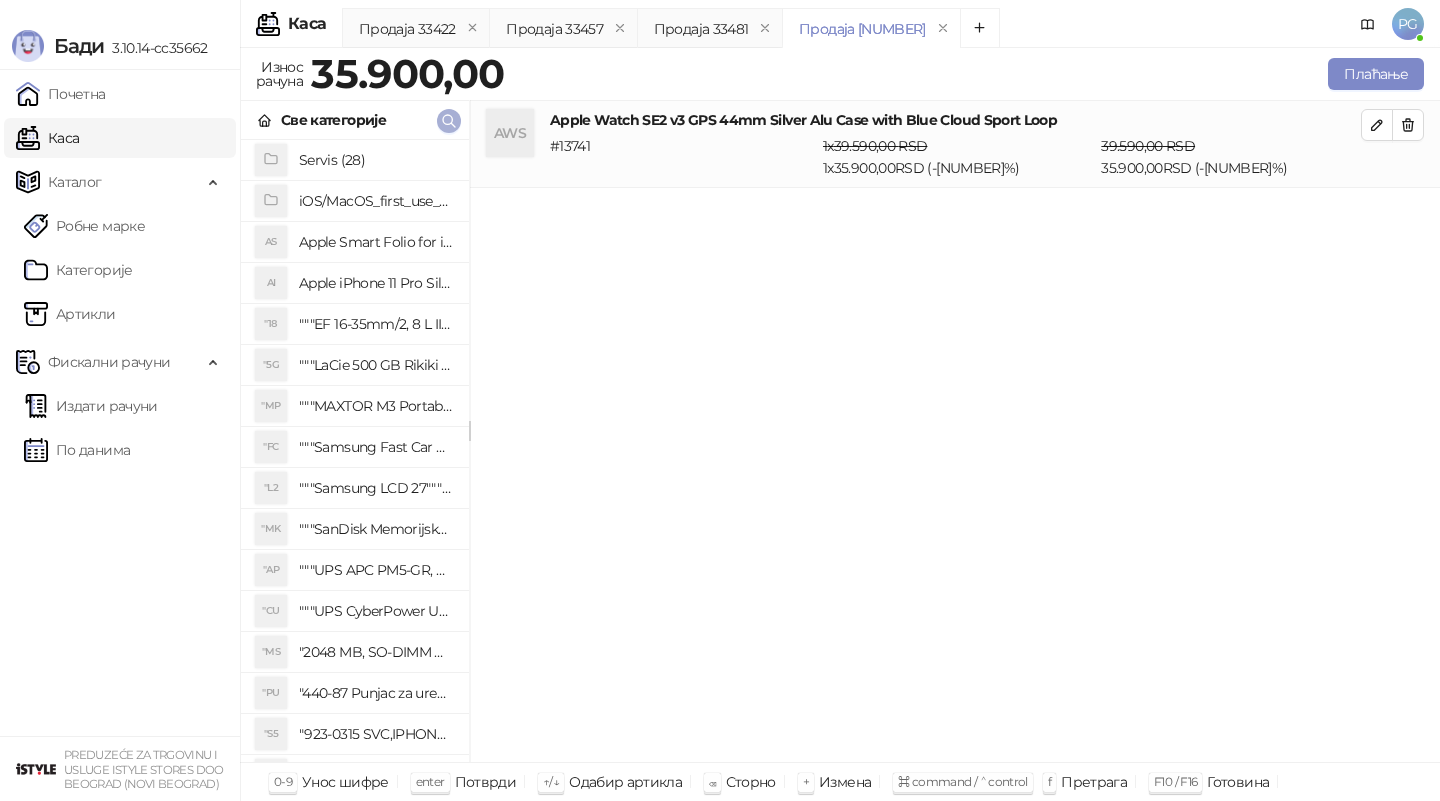click 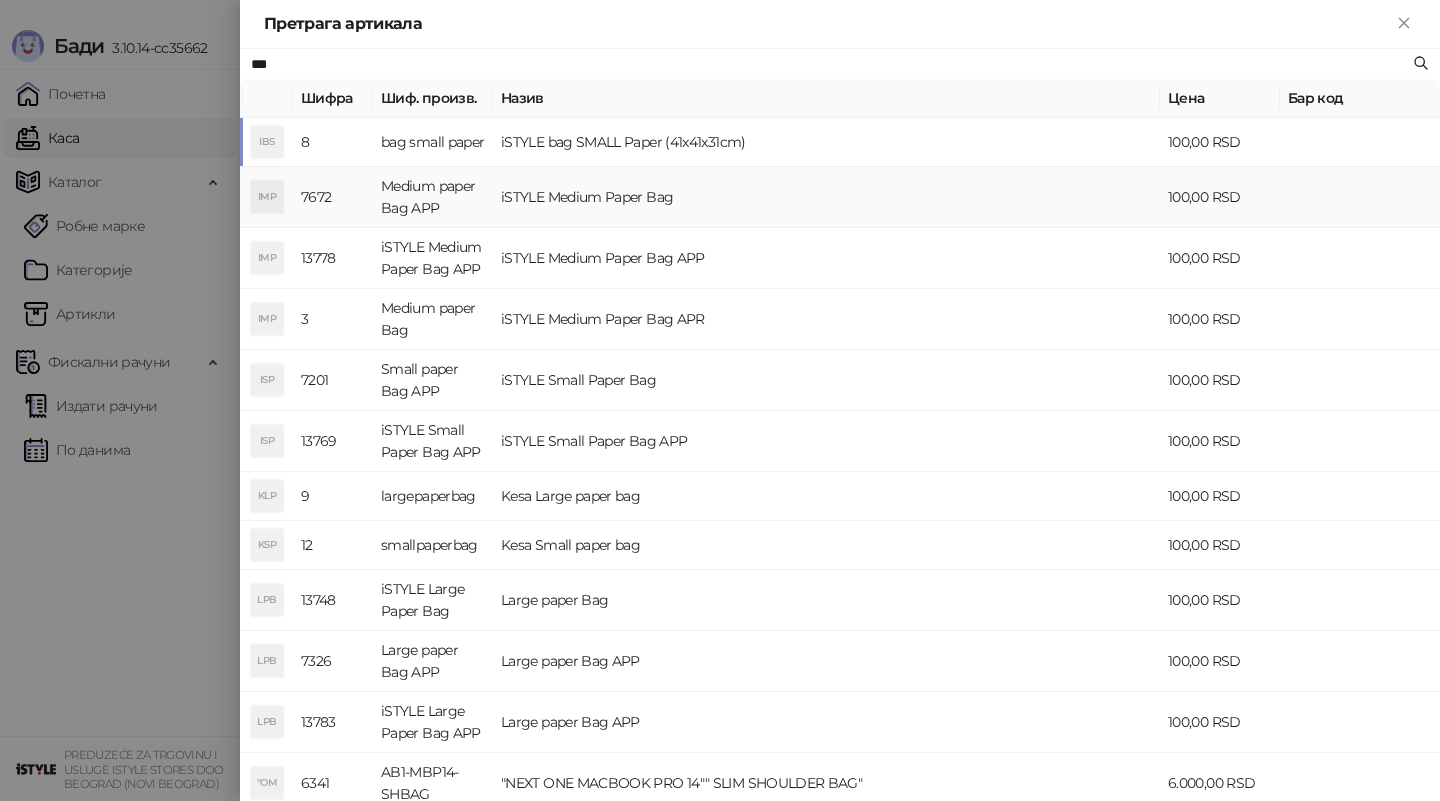 type on "***" 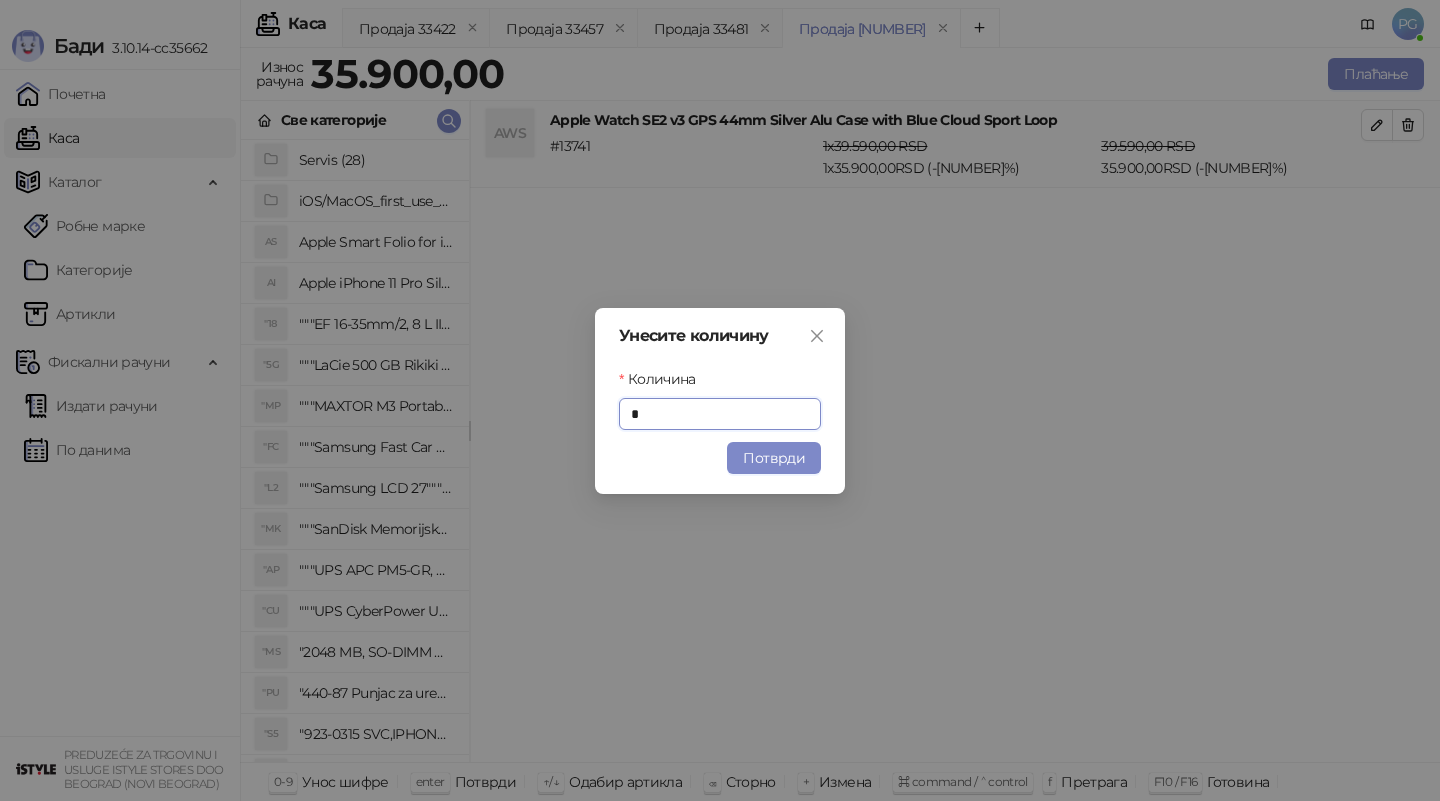 click on "Потврди" at bounding box center (774, 458) 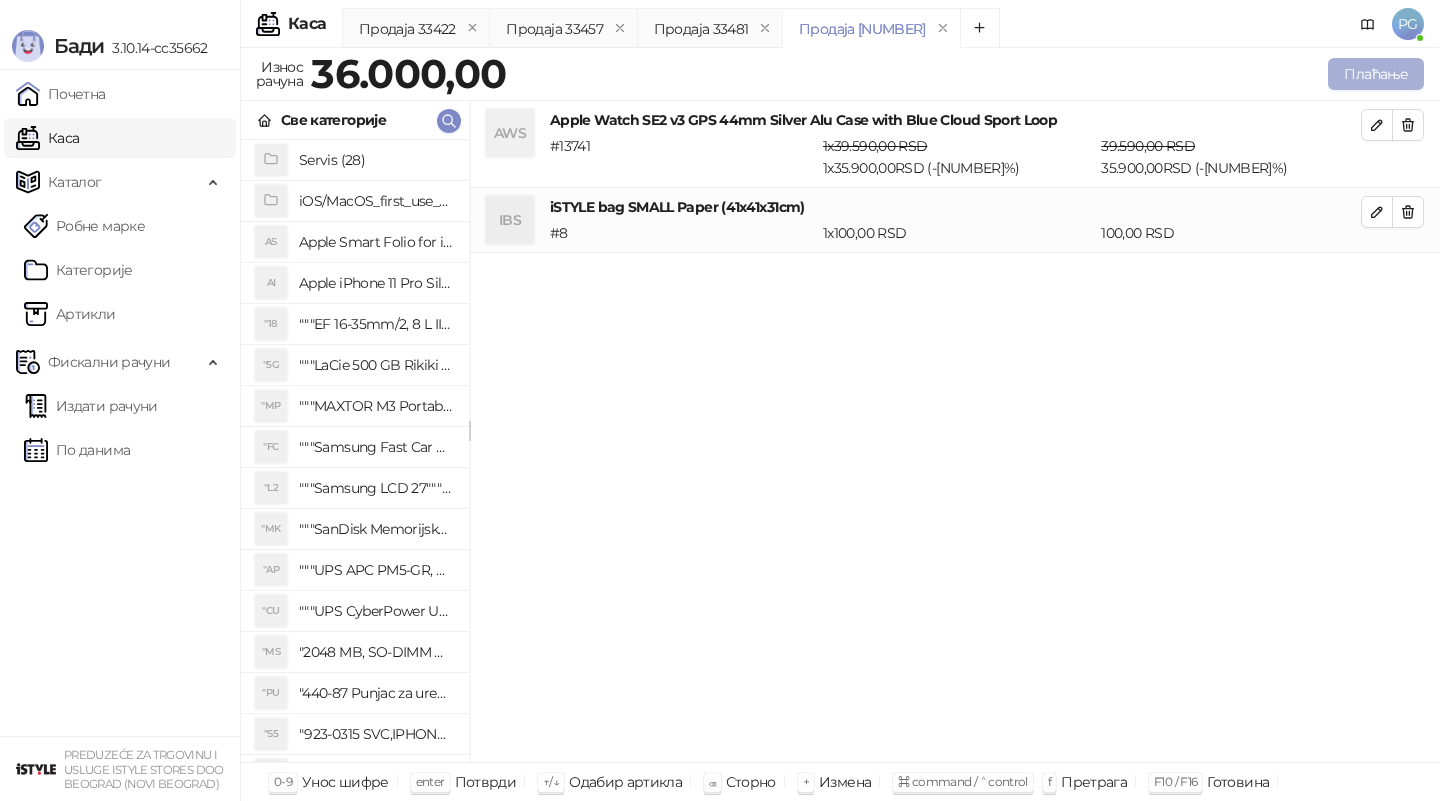 click on "Плаћање" at bounding box center [1376, 74] 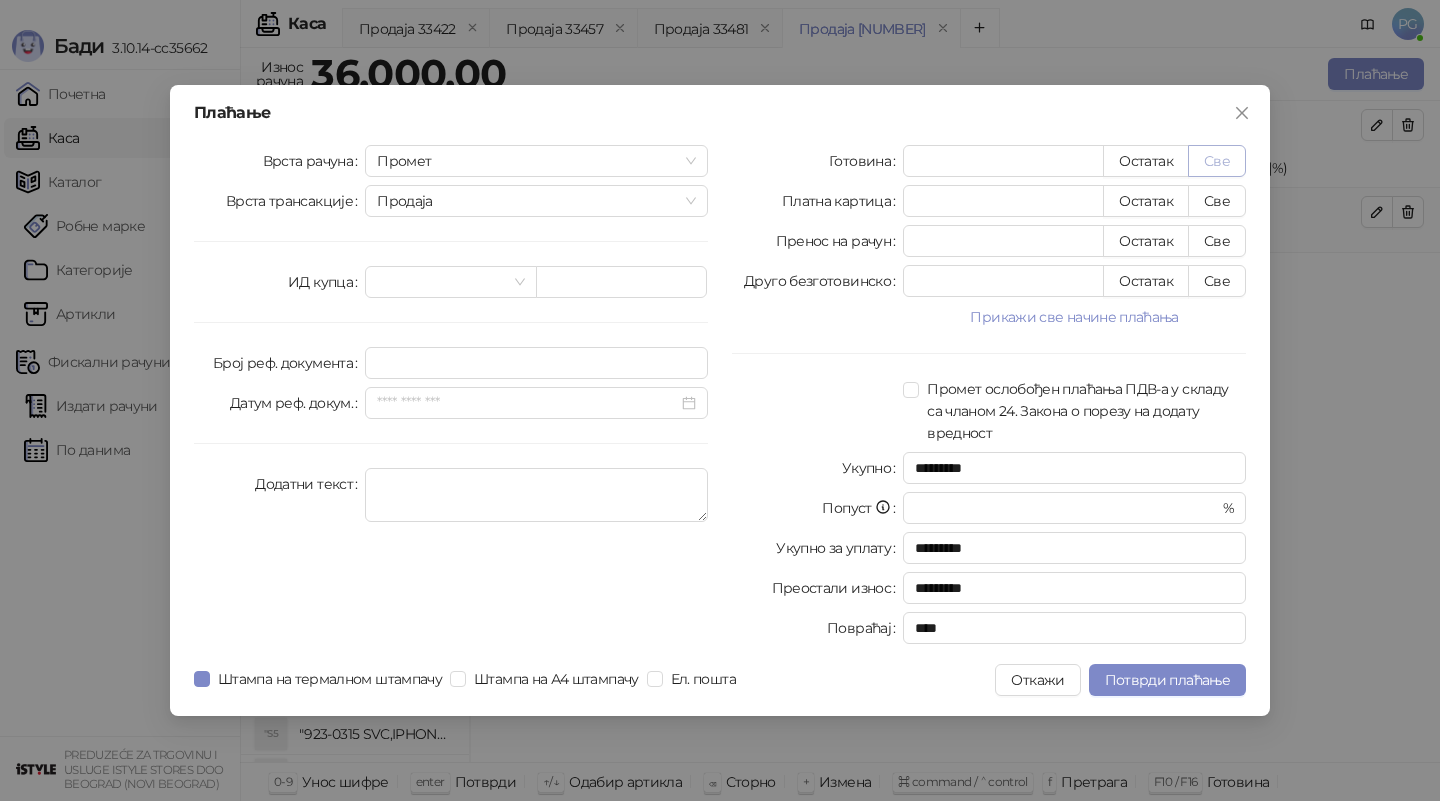 click on "Све" at bounding box center [1217, 161] 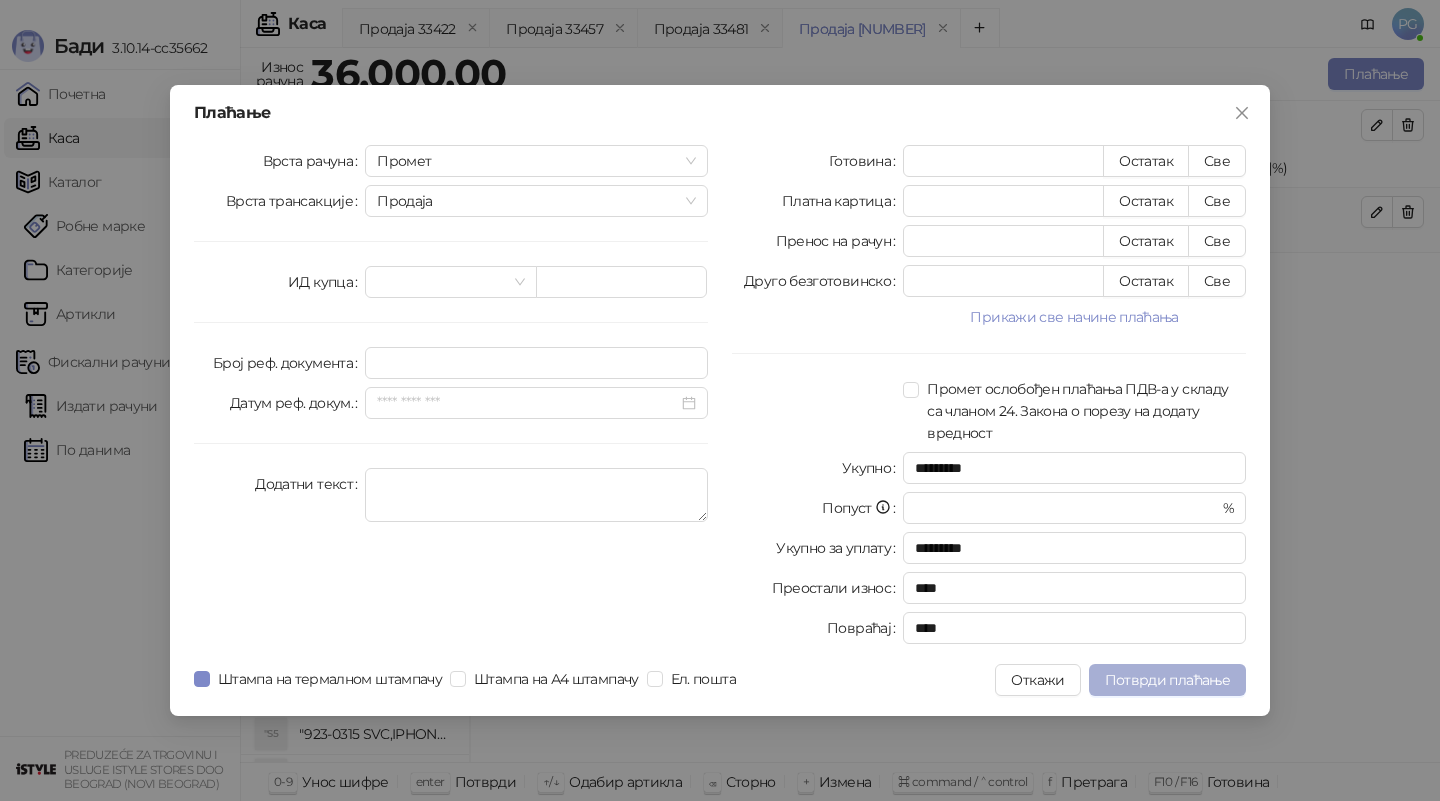 click on "Потврди плаћање" at bounding box center (1167, 680) 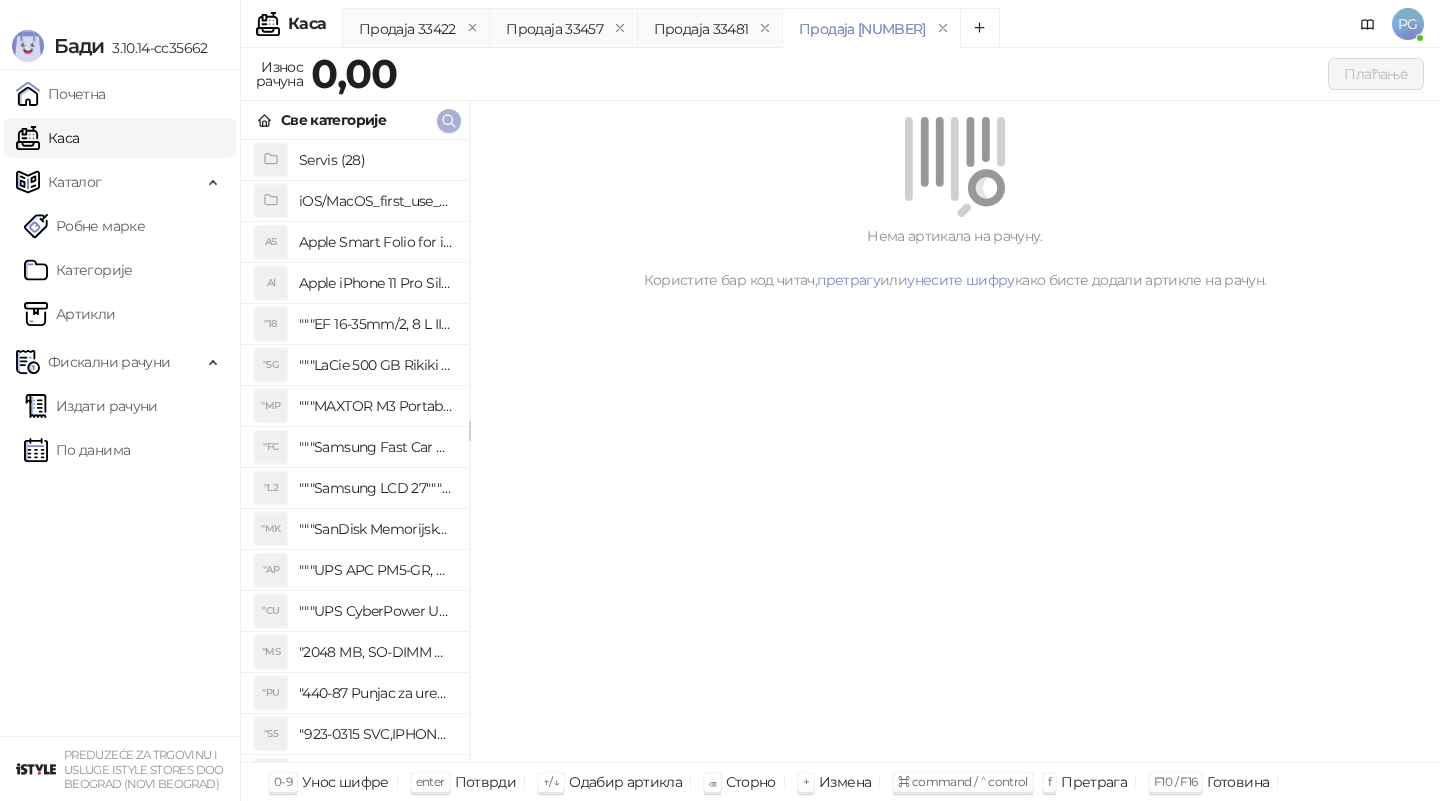 click at bounding box center (449, 121) 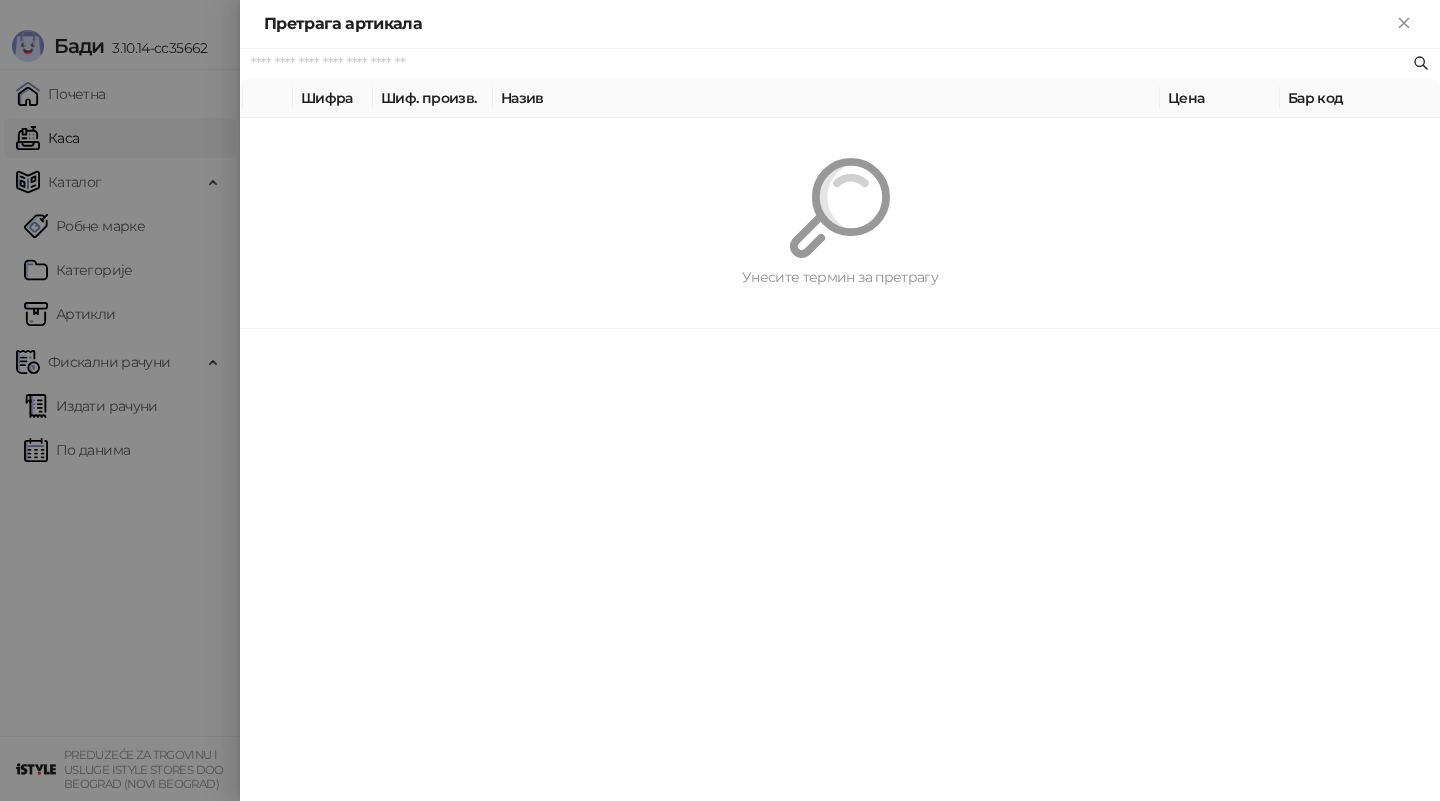 paste on "********" 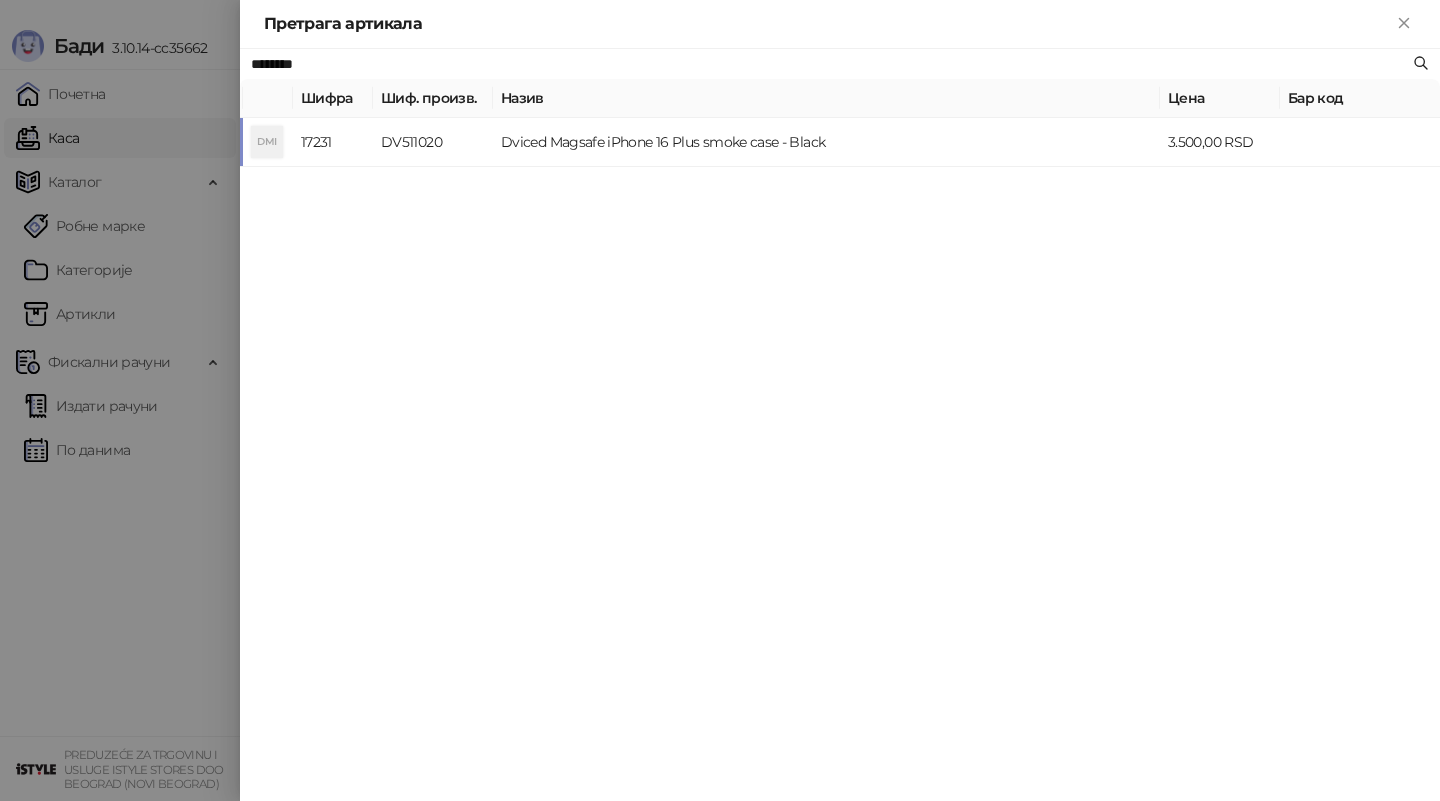 type on "********" 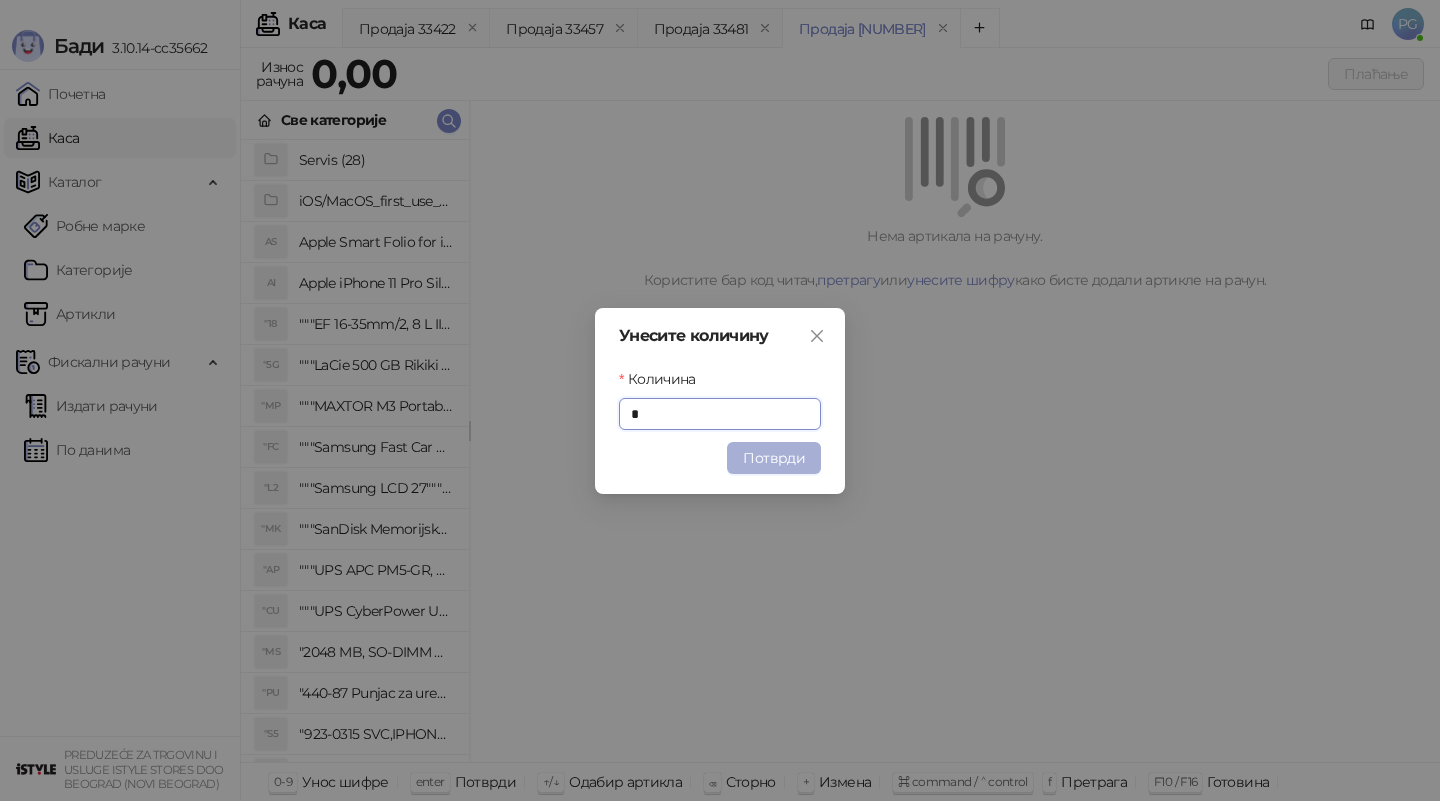 click on "Потврди" at bounding box center [774, 458] 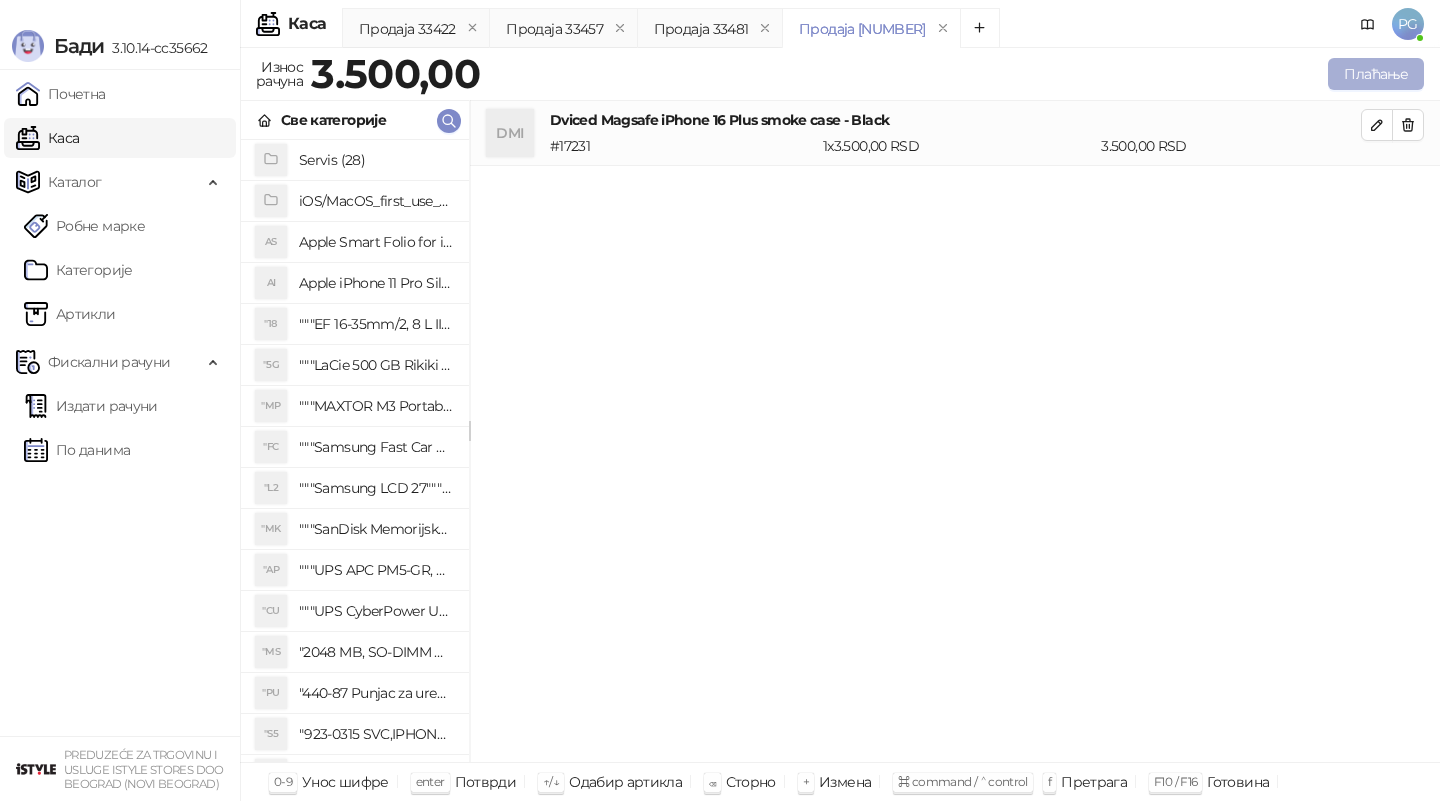 click on "Плаћање" at bounding box center [1376, 74] 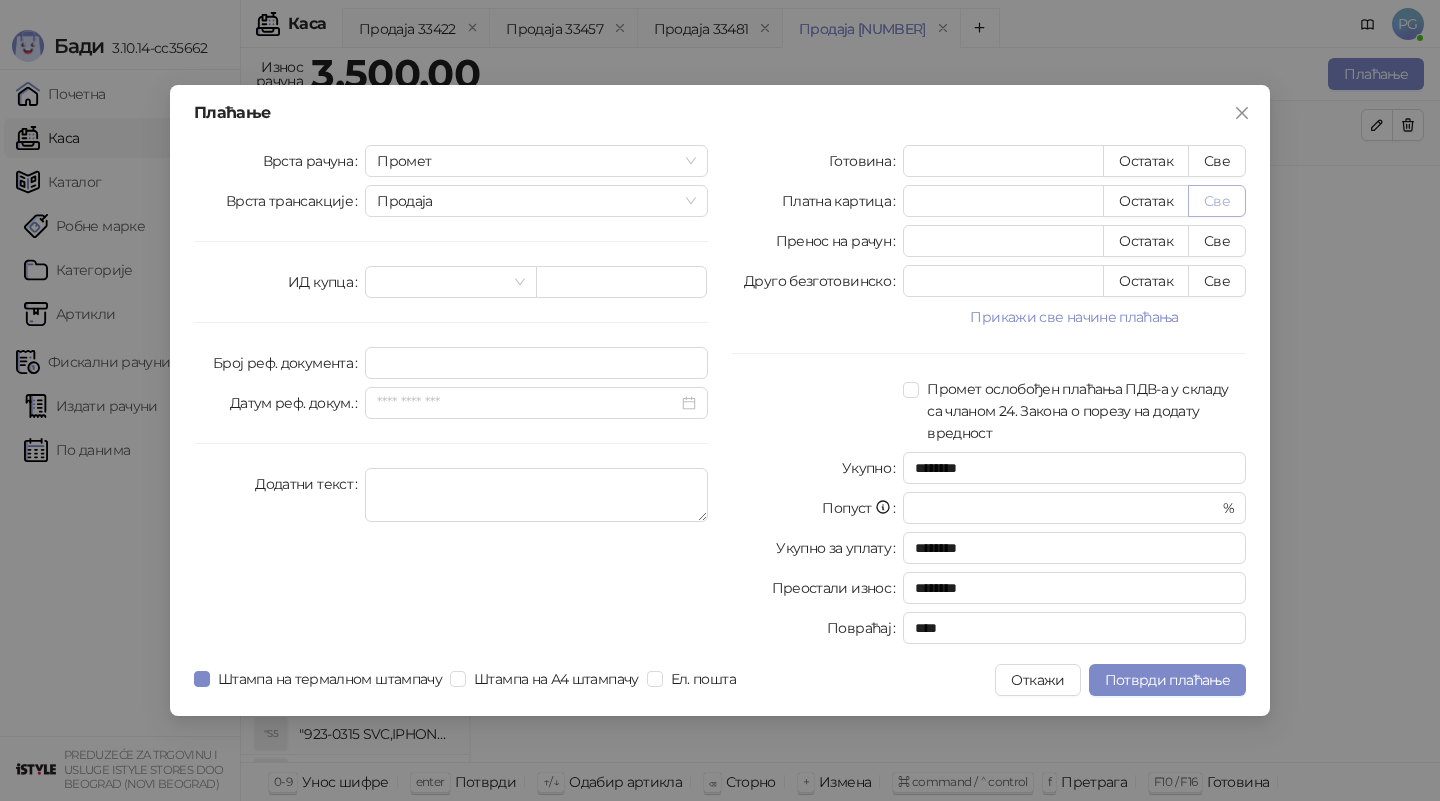 click on "Све" at bounding box center [1217, 201] 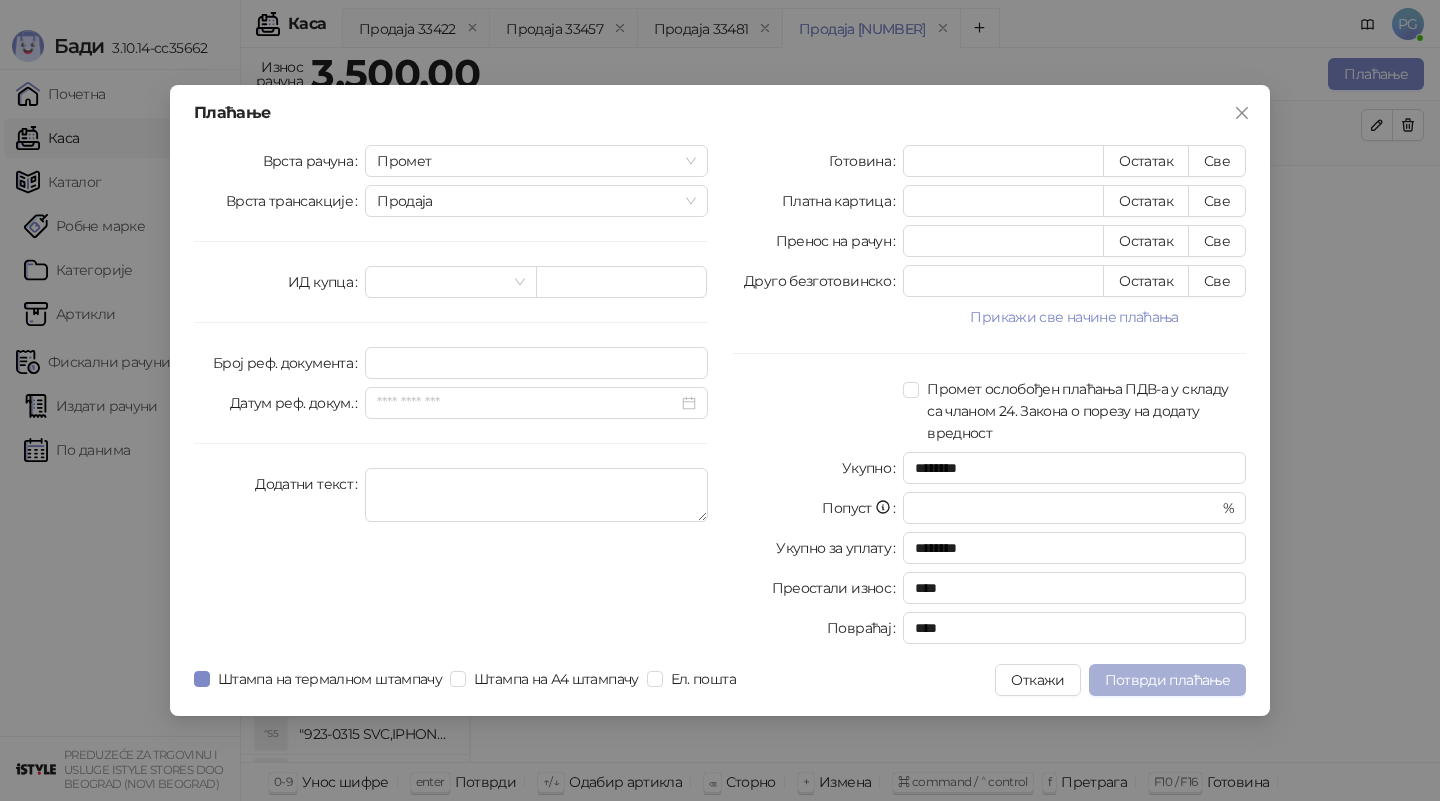 click on "Потврди плаћање" at bounding box center [1167, 680] 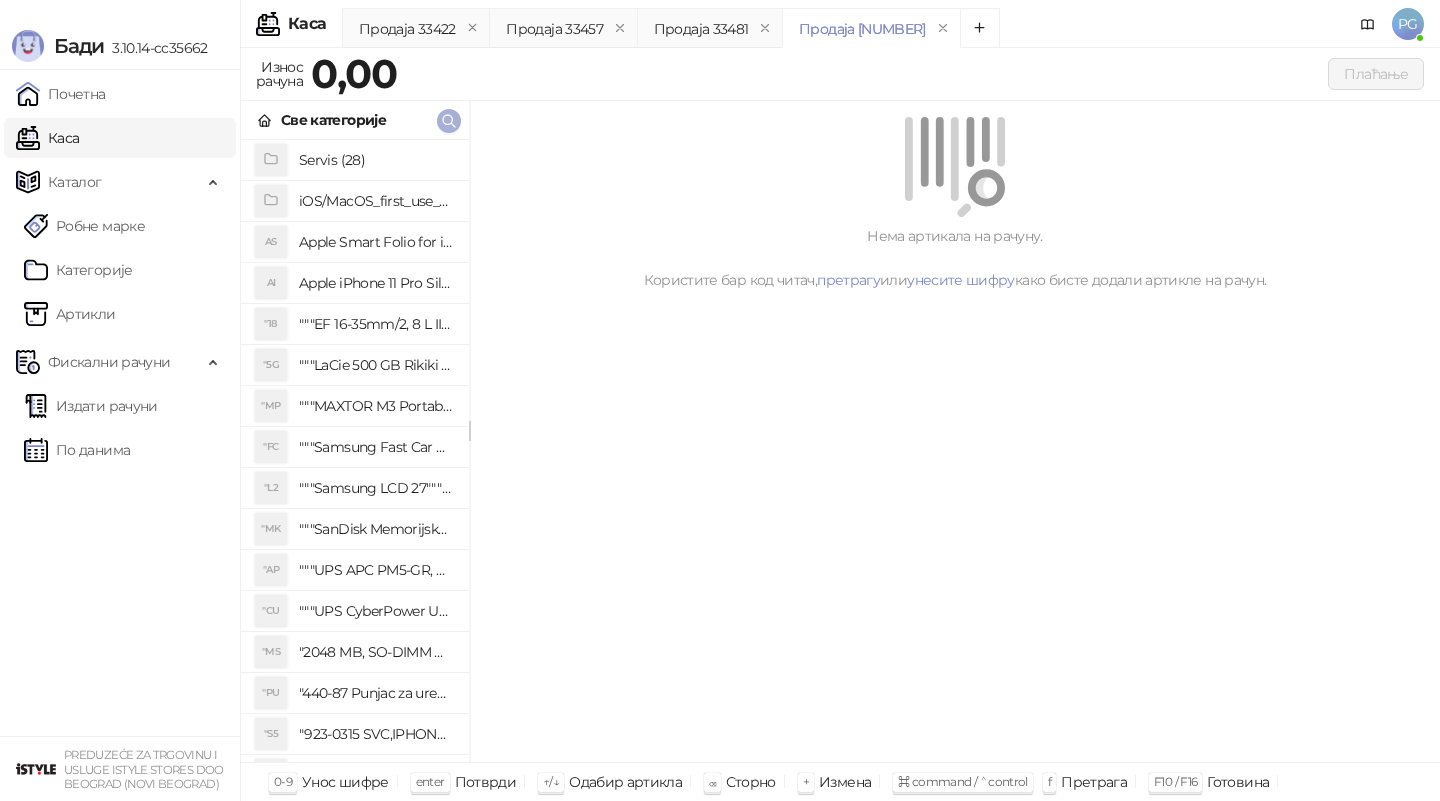click at bounding box center (449, 121) 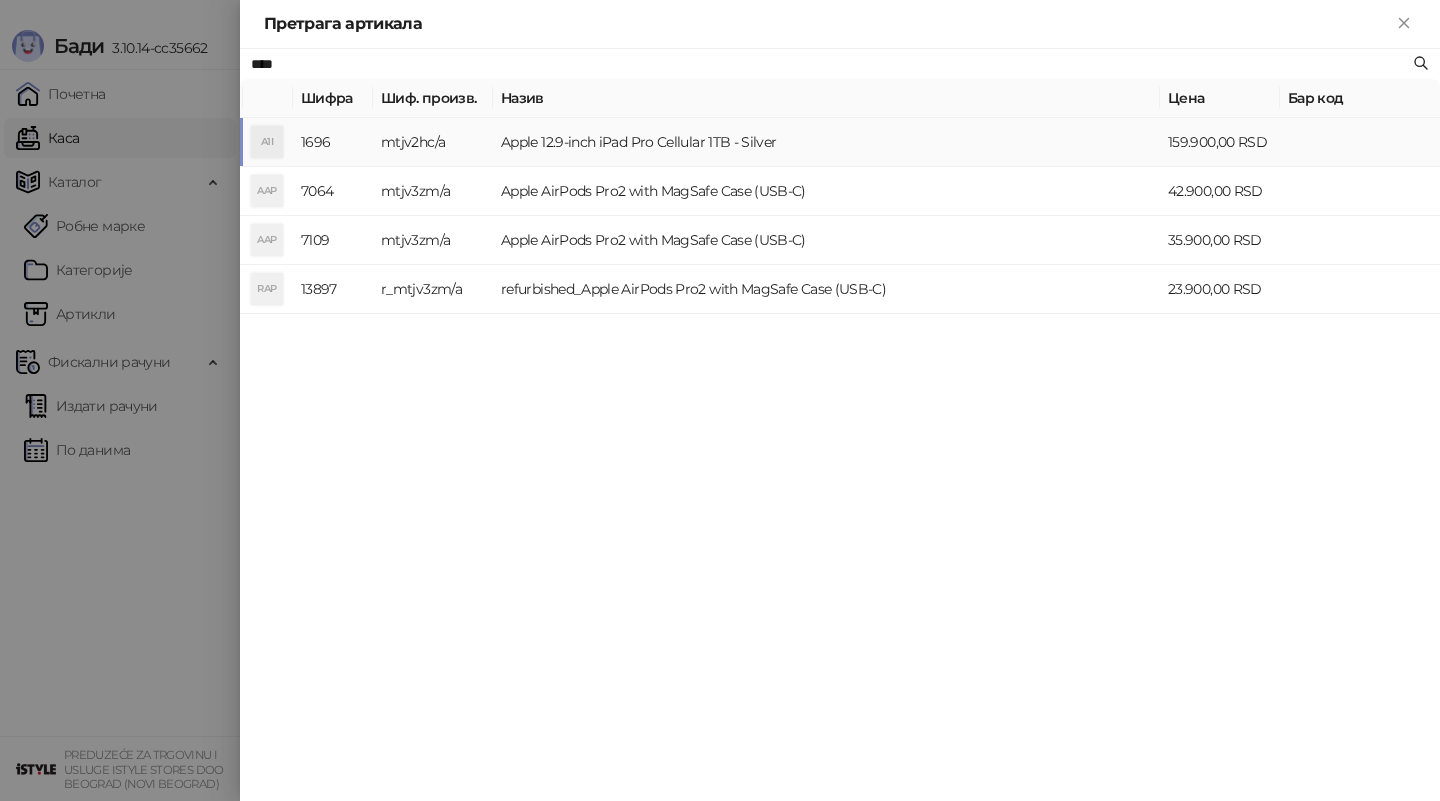 click on "Apple 12.9-inch iPad Pro Cellular 1TB - Silver" at bounding box center [826, 142] 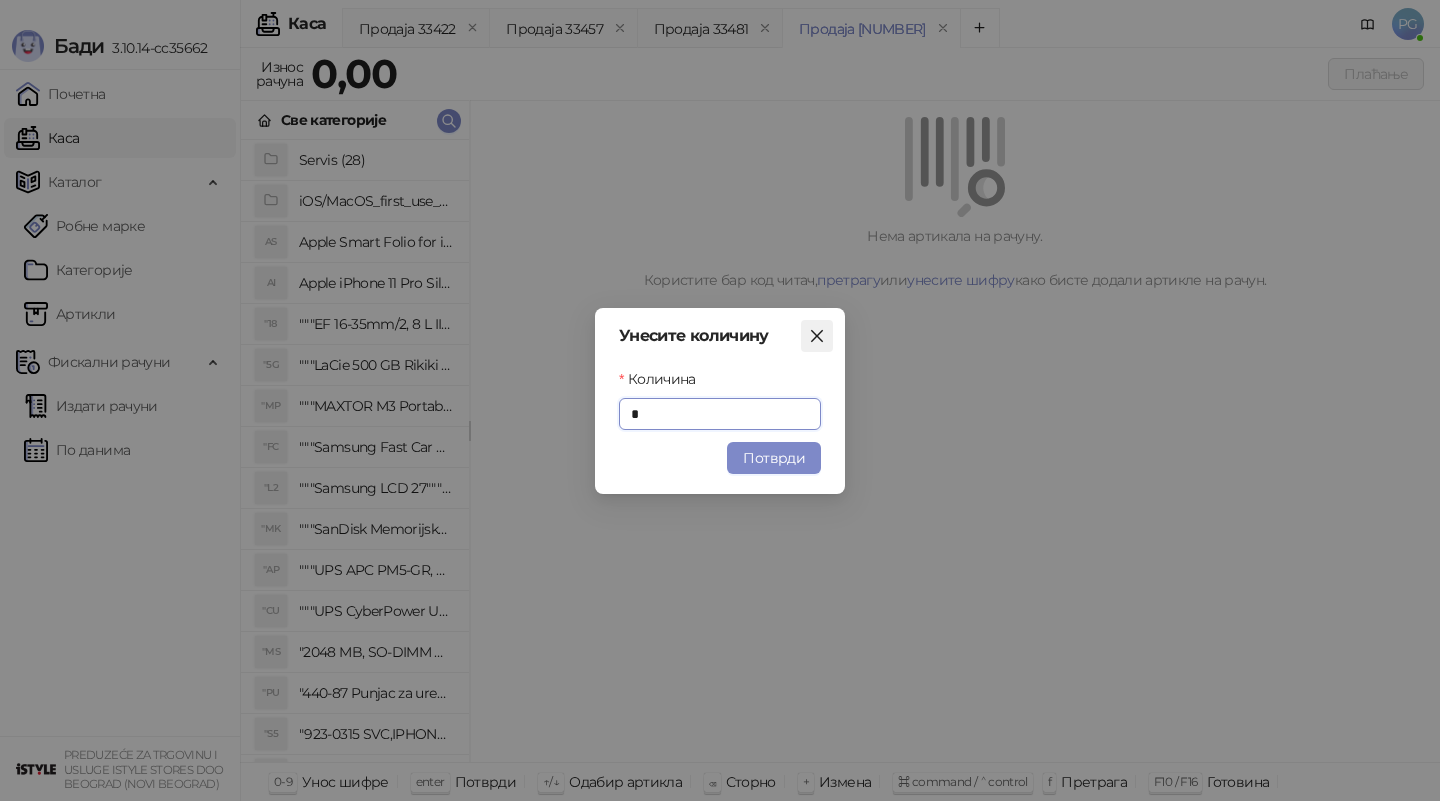 click 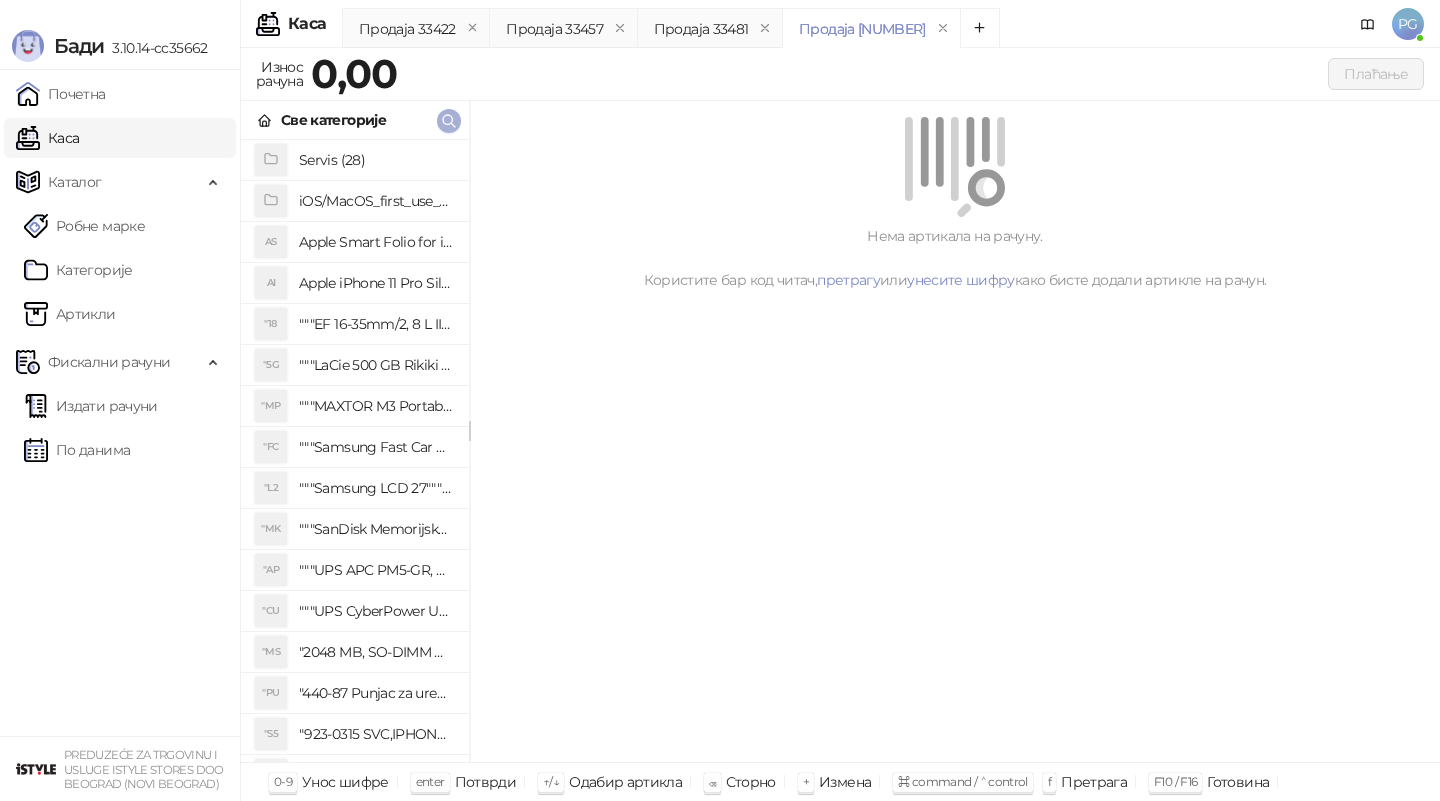 click 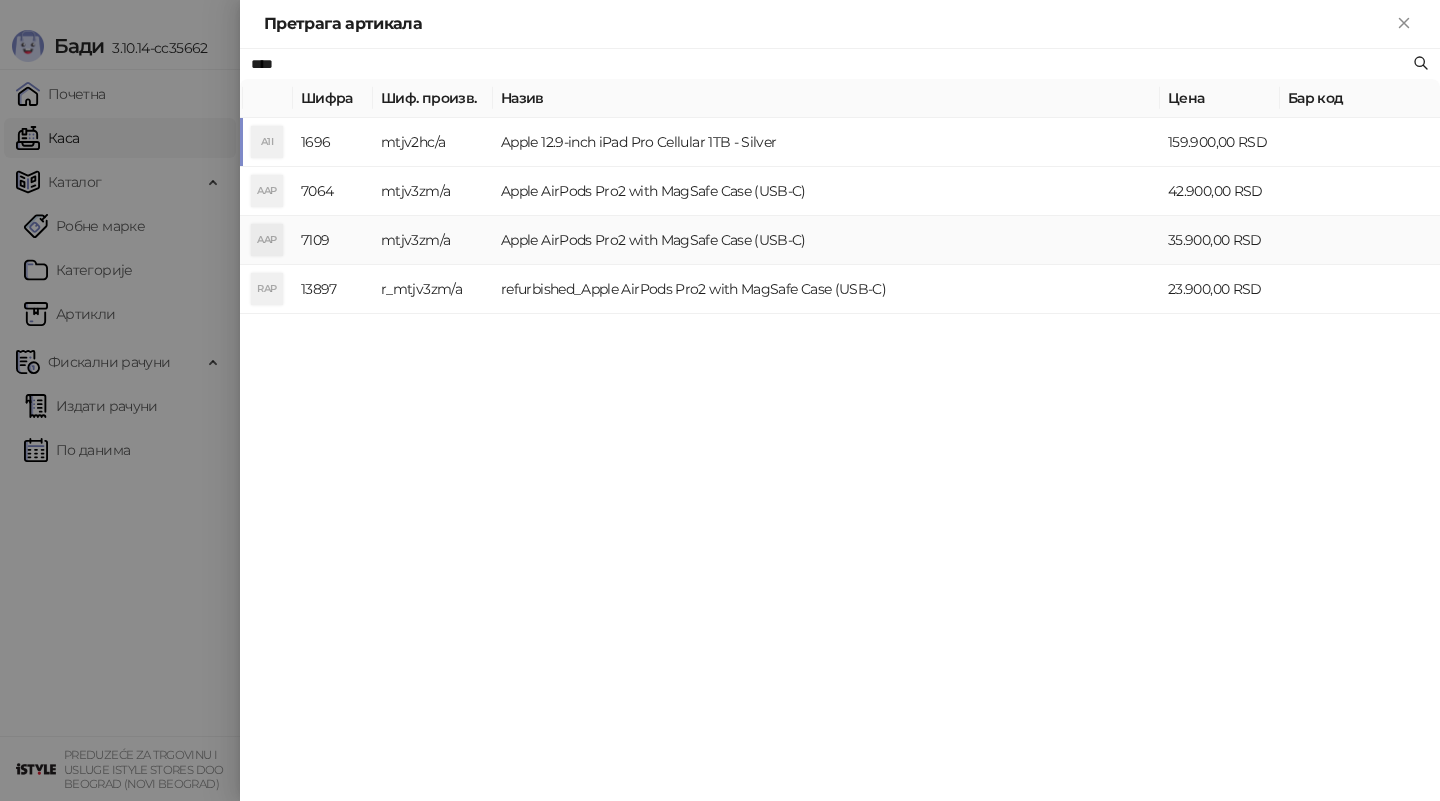 click on "Apple AirPods Pro2 with MagSafe Case (USB-C)" at bounding box center (826, 240) 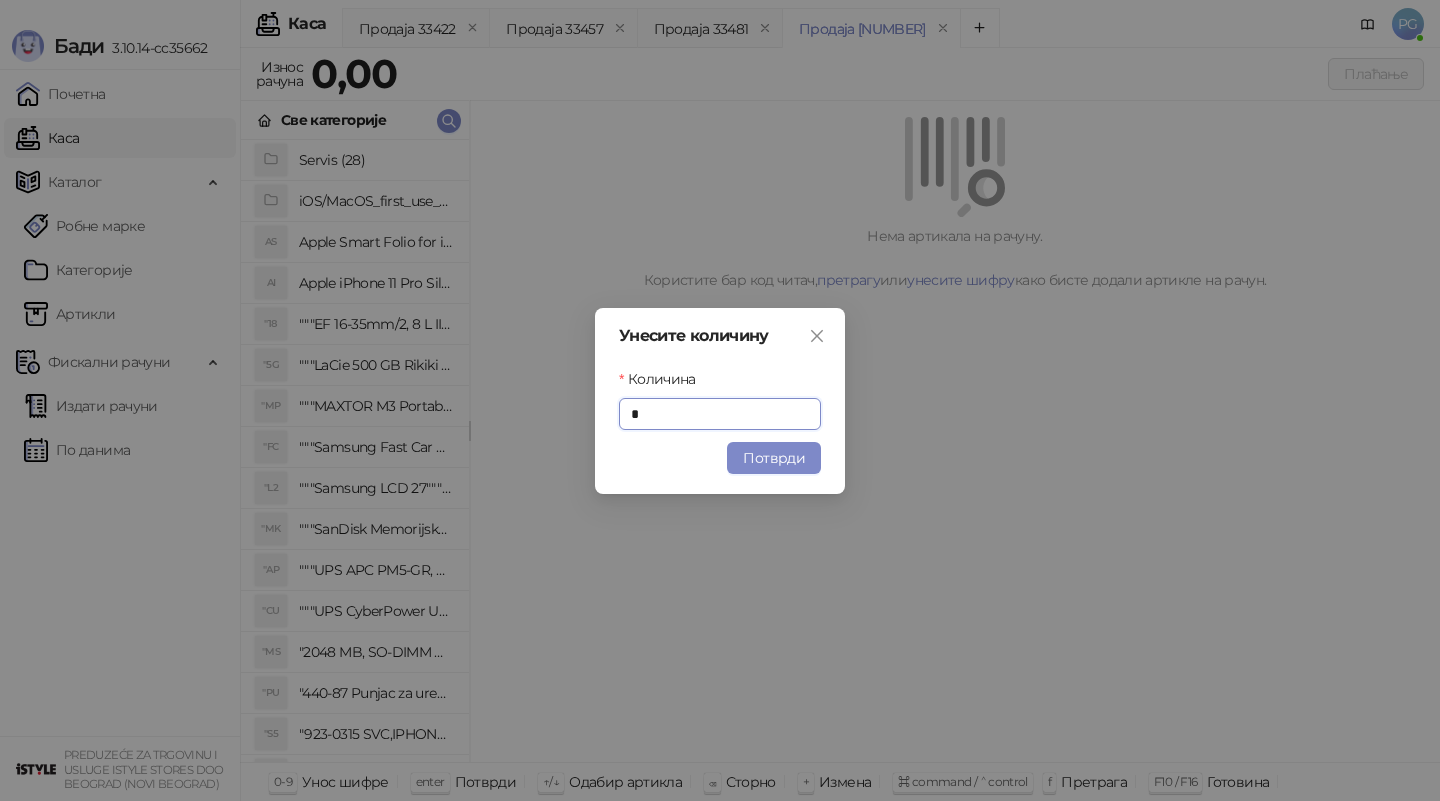click on "Потврди" at bounding box center (774, 458) 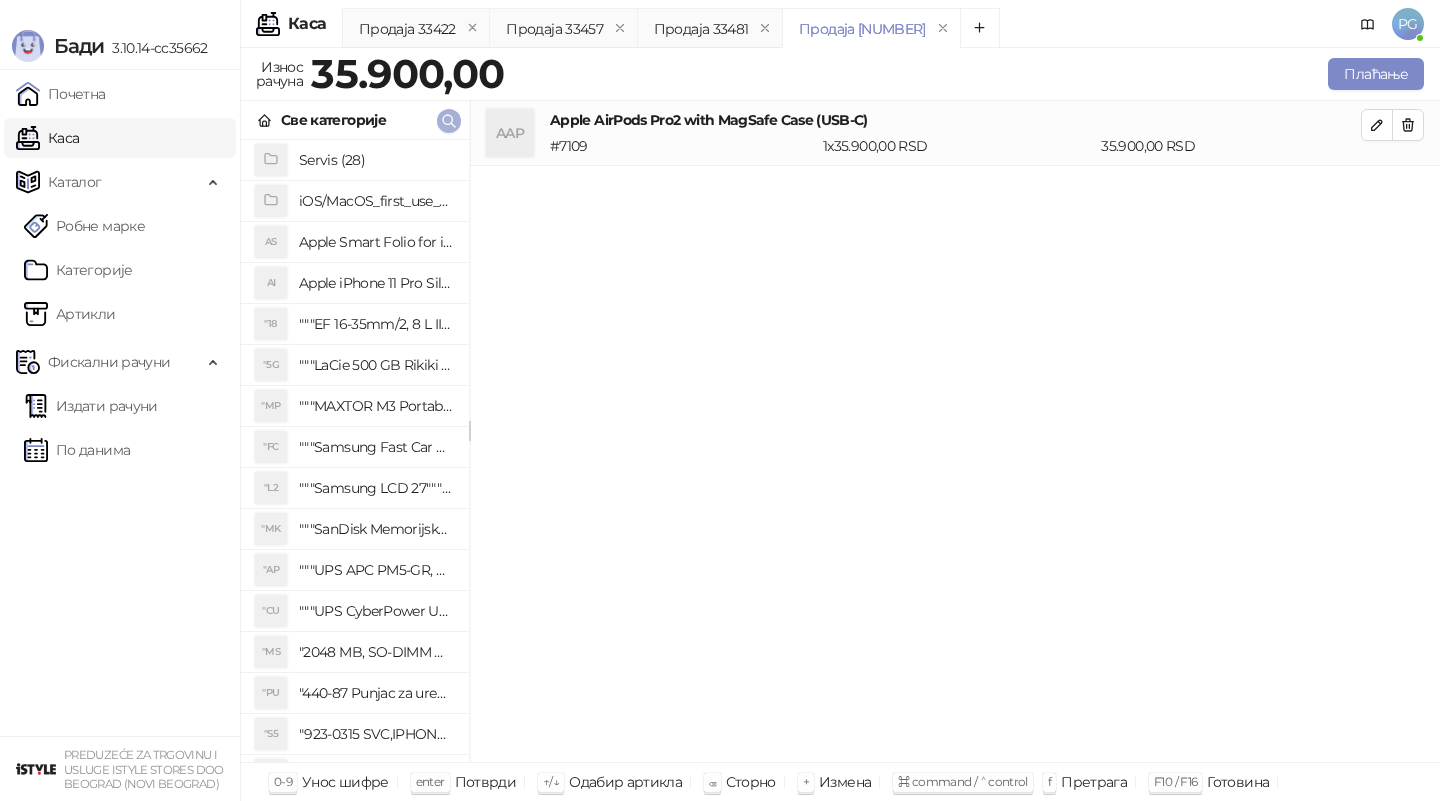 click 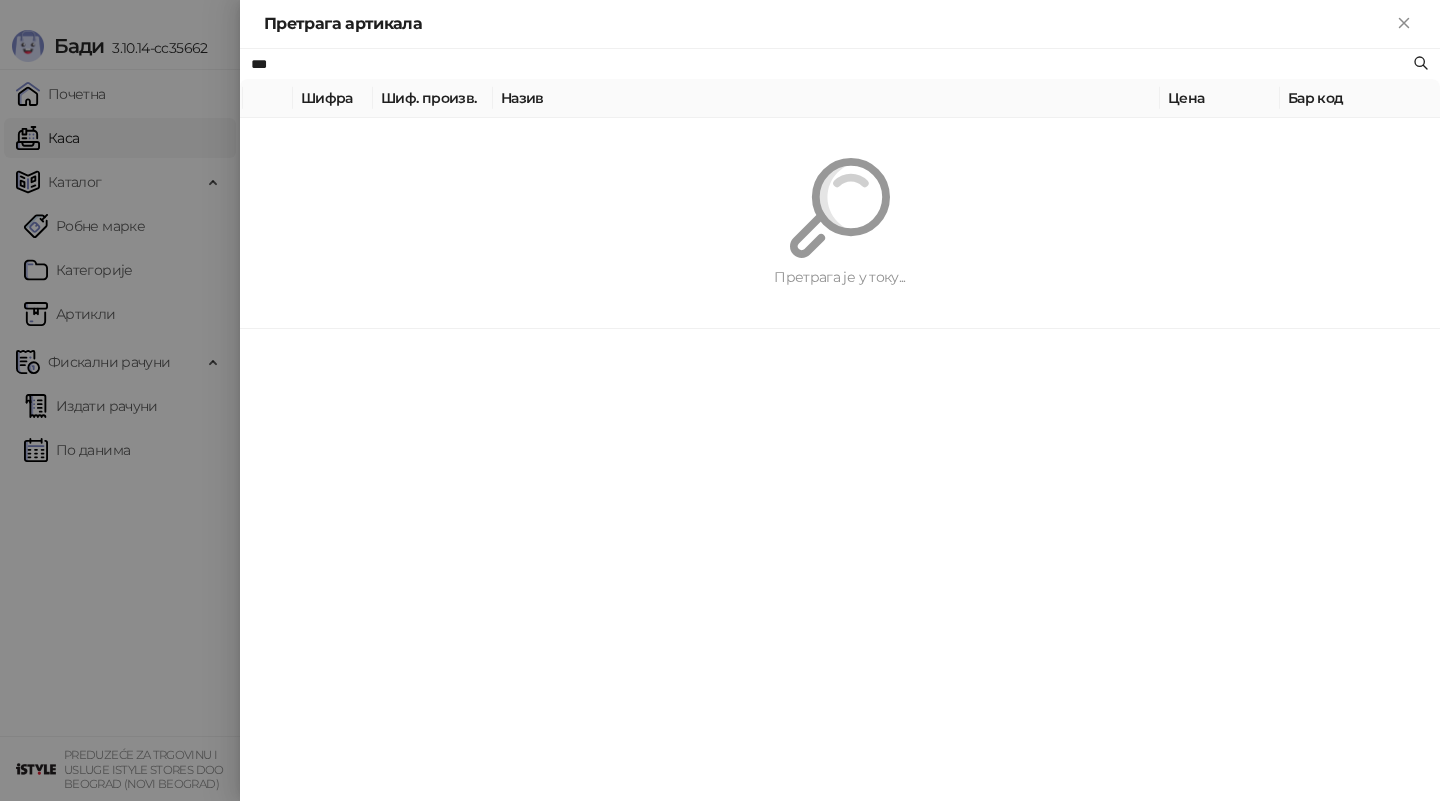 type on "***" 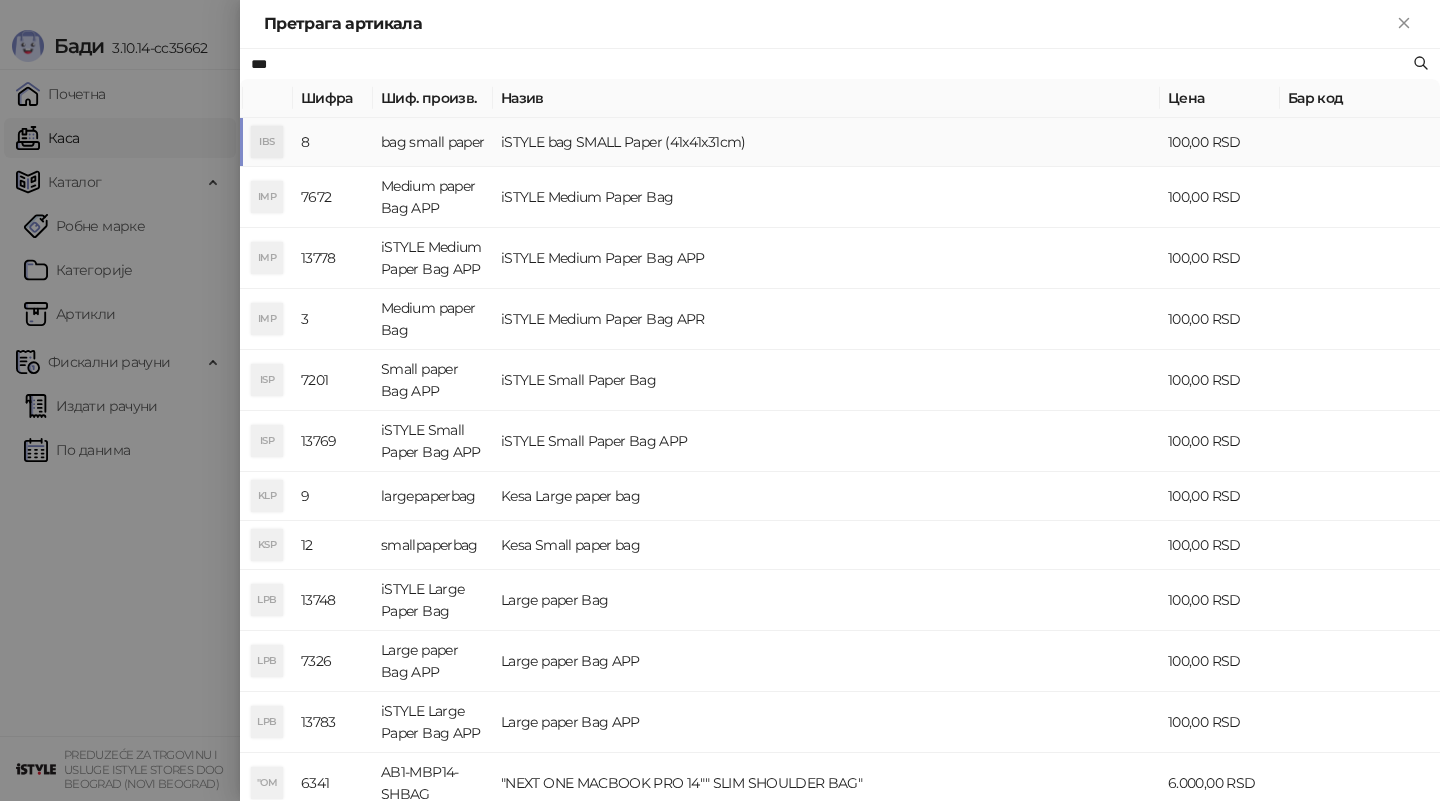 click on "iSTYLE bag SMALL Paper (41x41x31cm)" at bounding box center [826, 142] 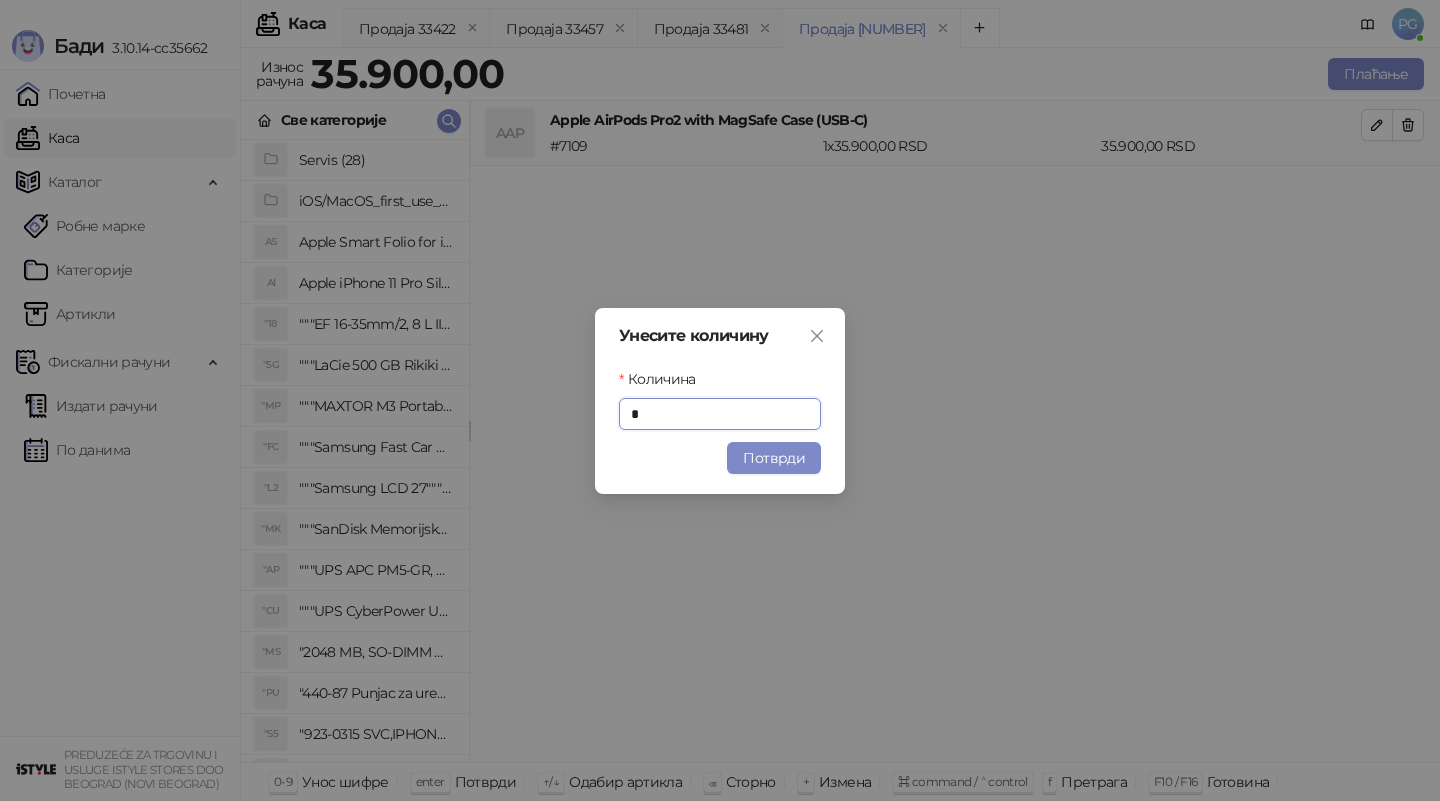 click on "Потврди" at bounding box center [774, 458] 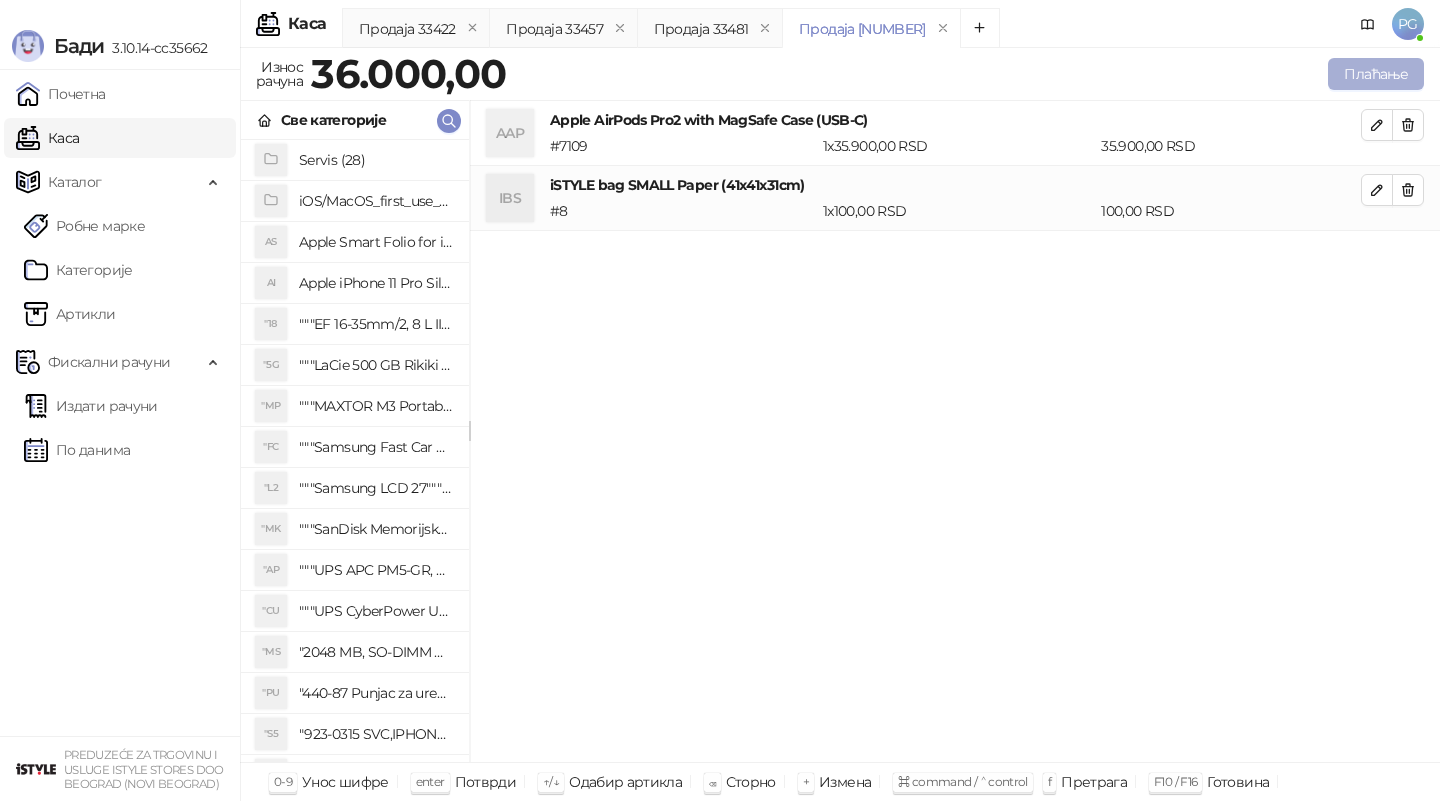 click on "Плаћање" at bounding box center [1376, 74] 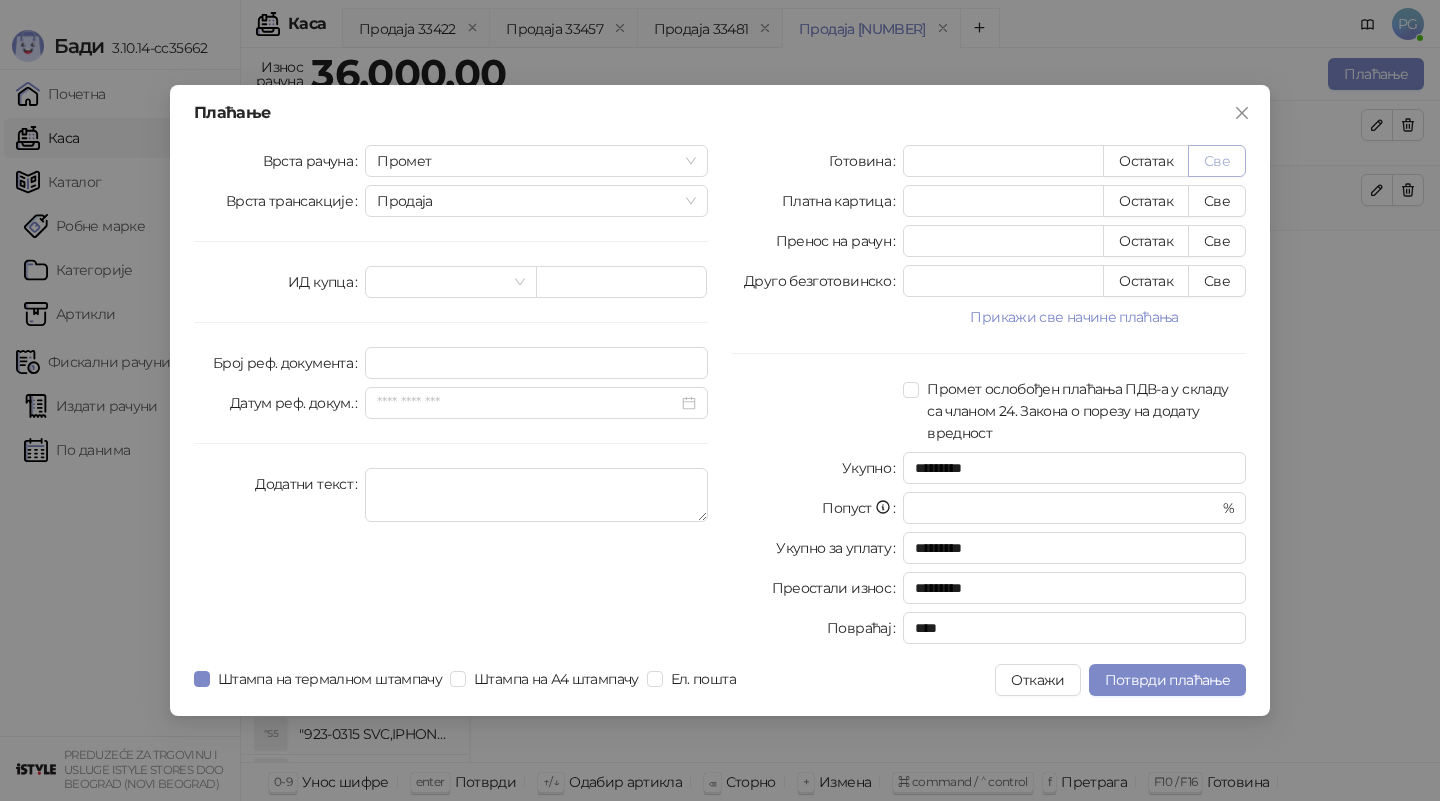 click on "Све" at bounding box center [1217, 161] 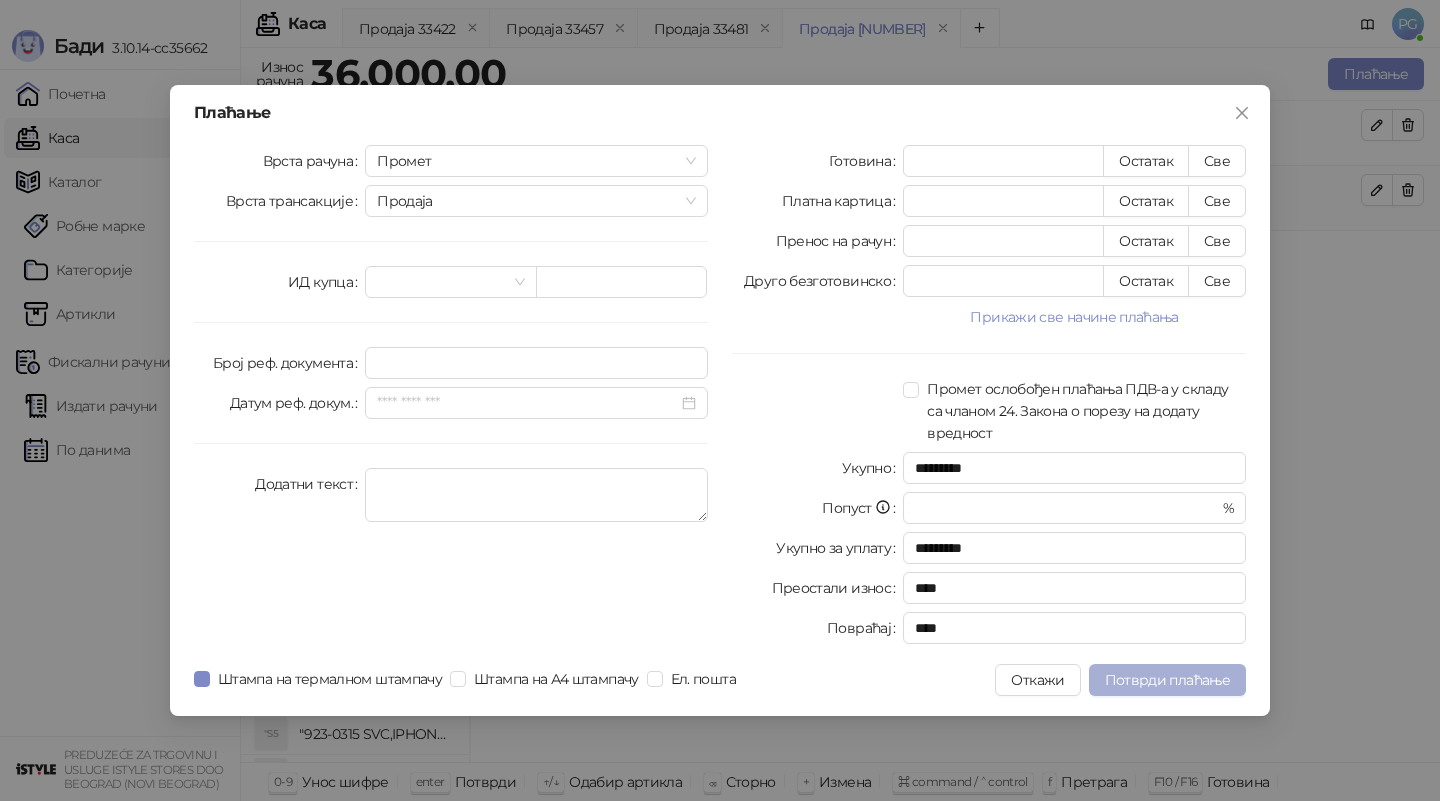 click on "Потврди плаћање" at bounding box center (1167, 680) 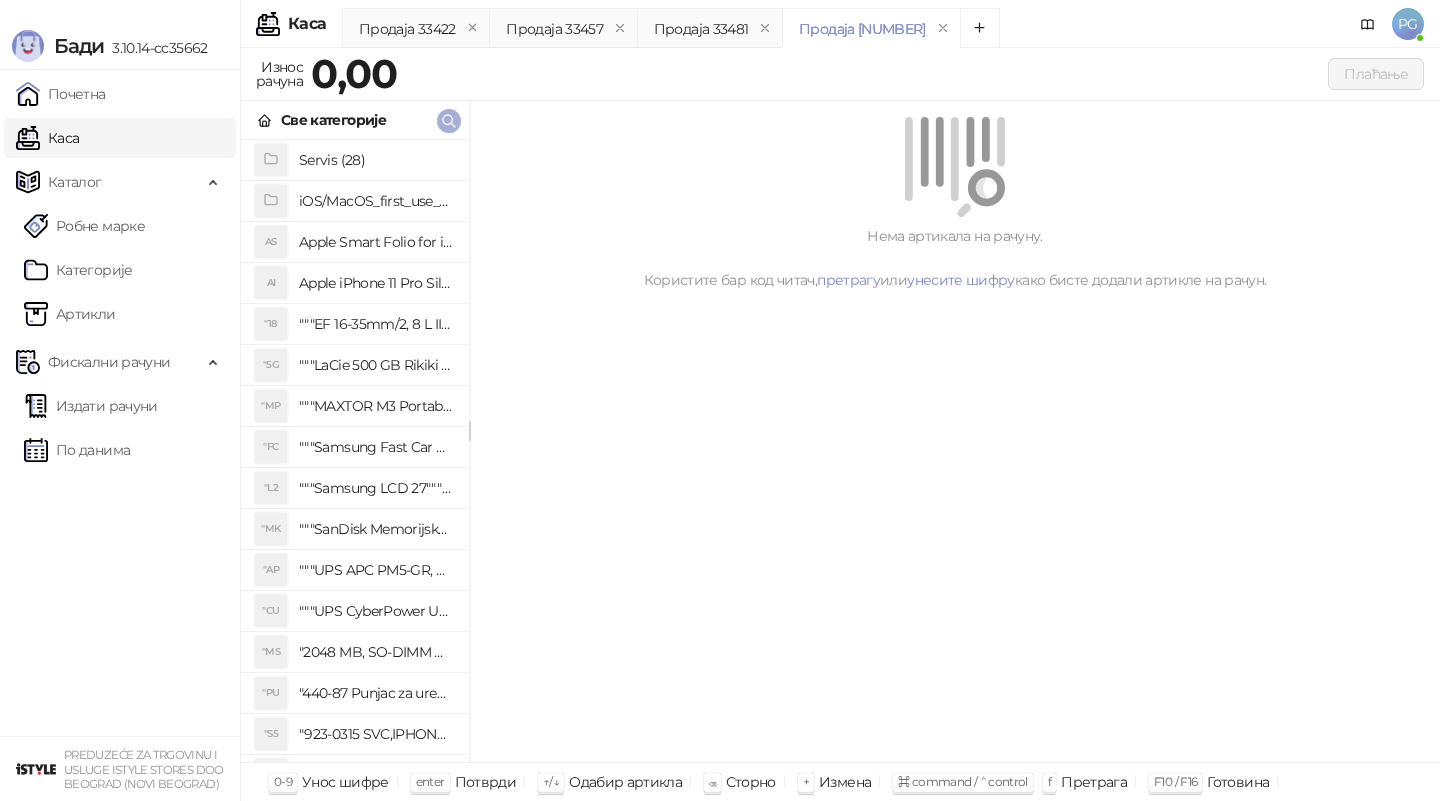 click 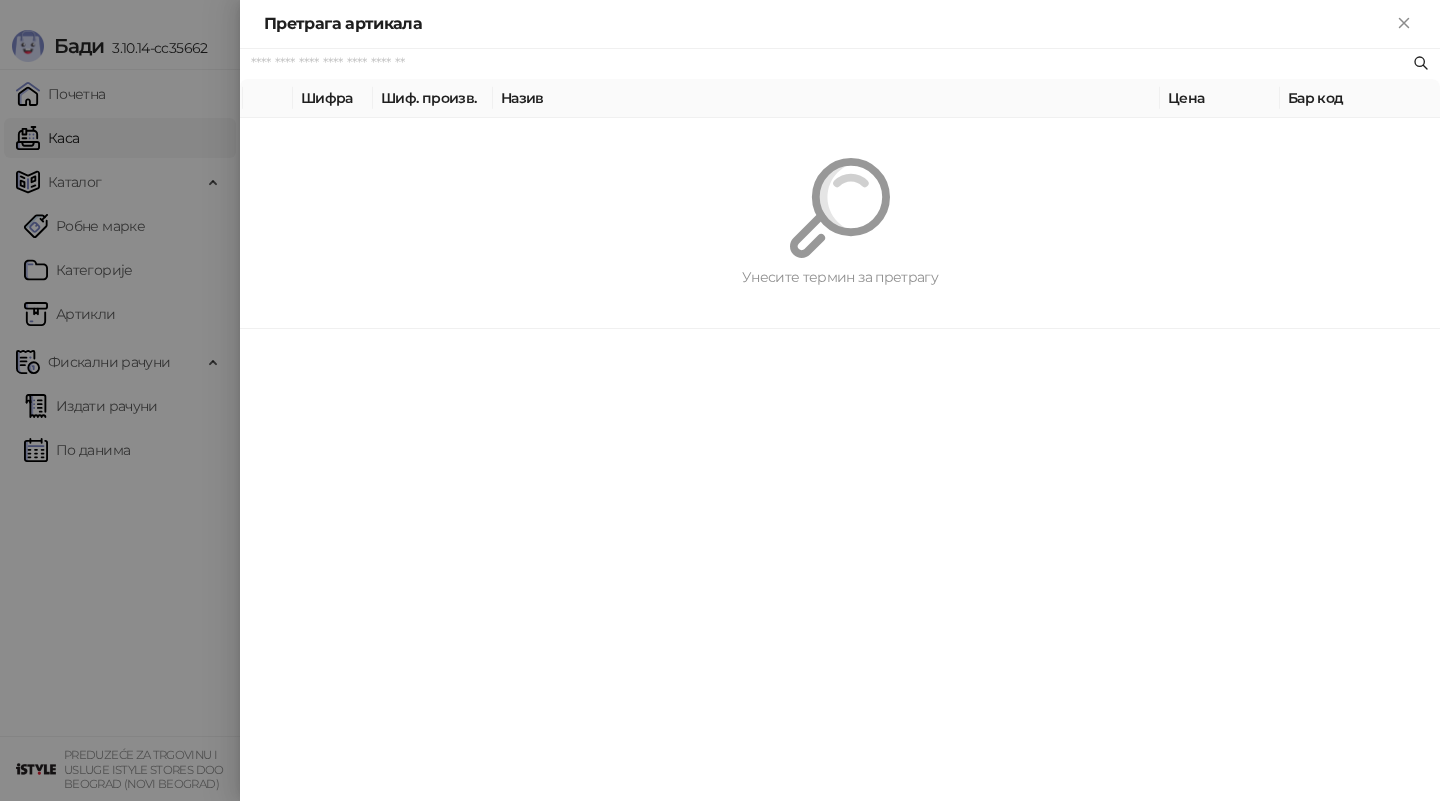 paste on "**********" 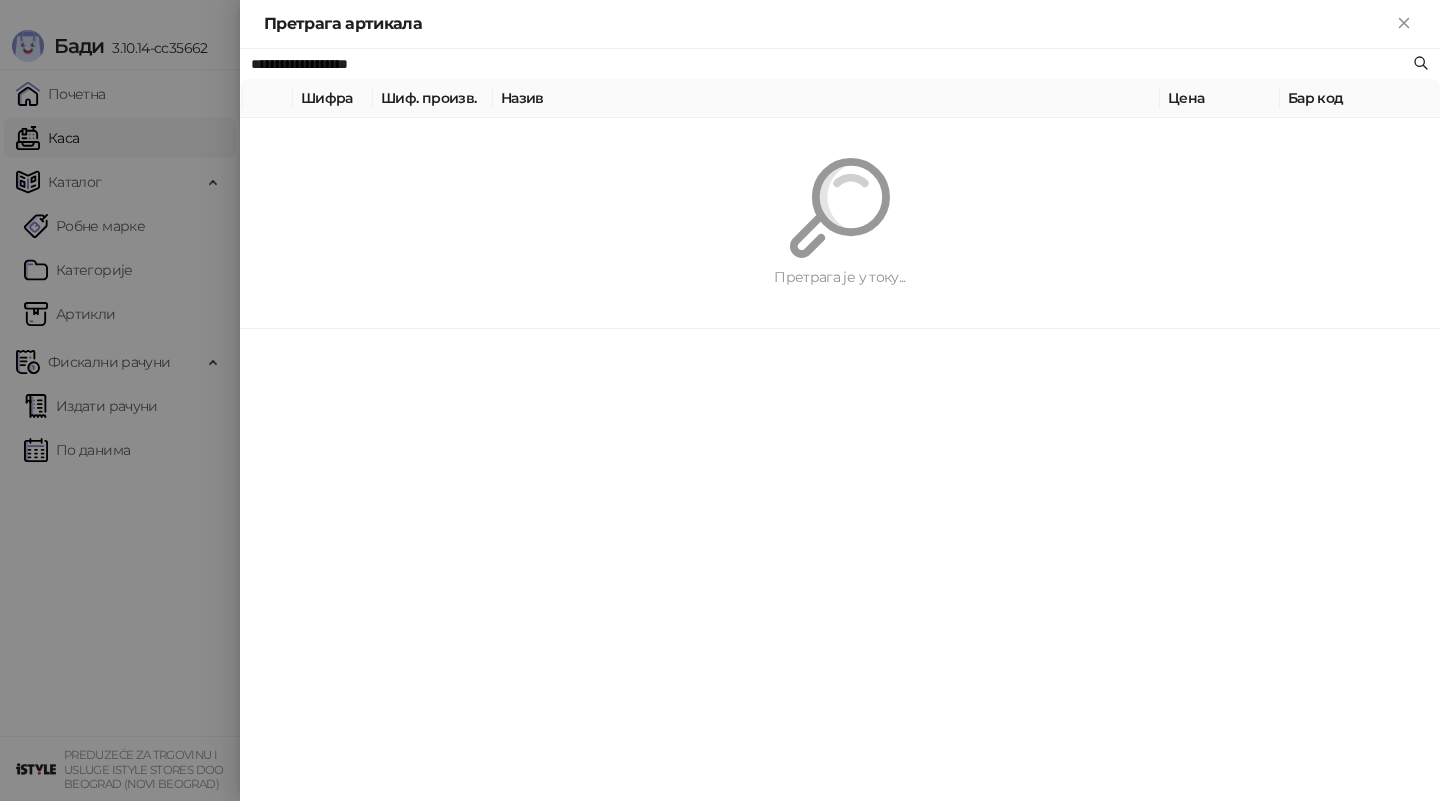 type on "**********" 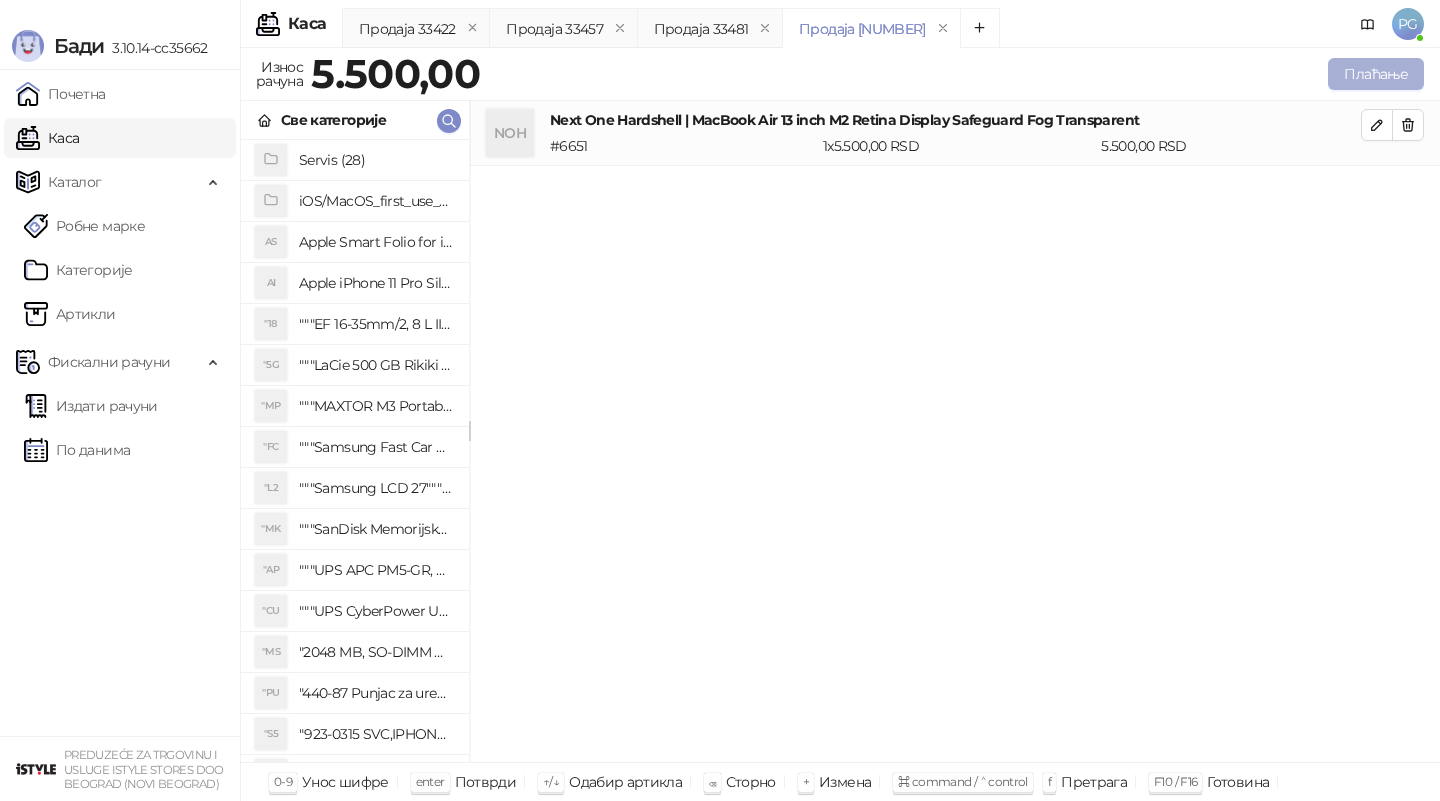 click on "Плаћање" at bounding box center [1376, 74] 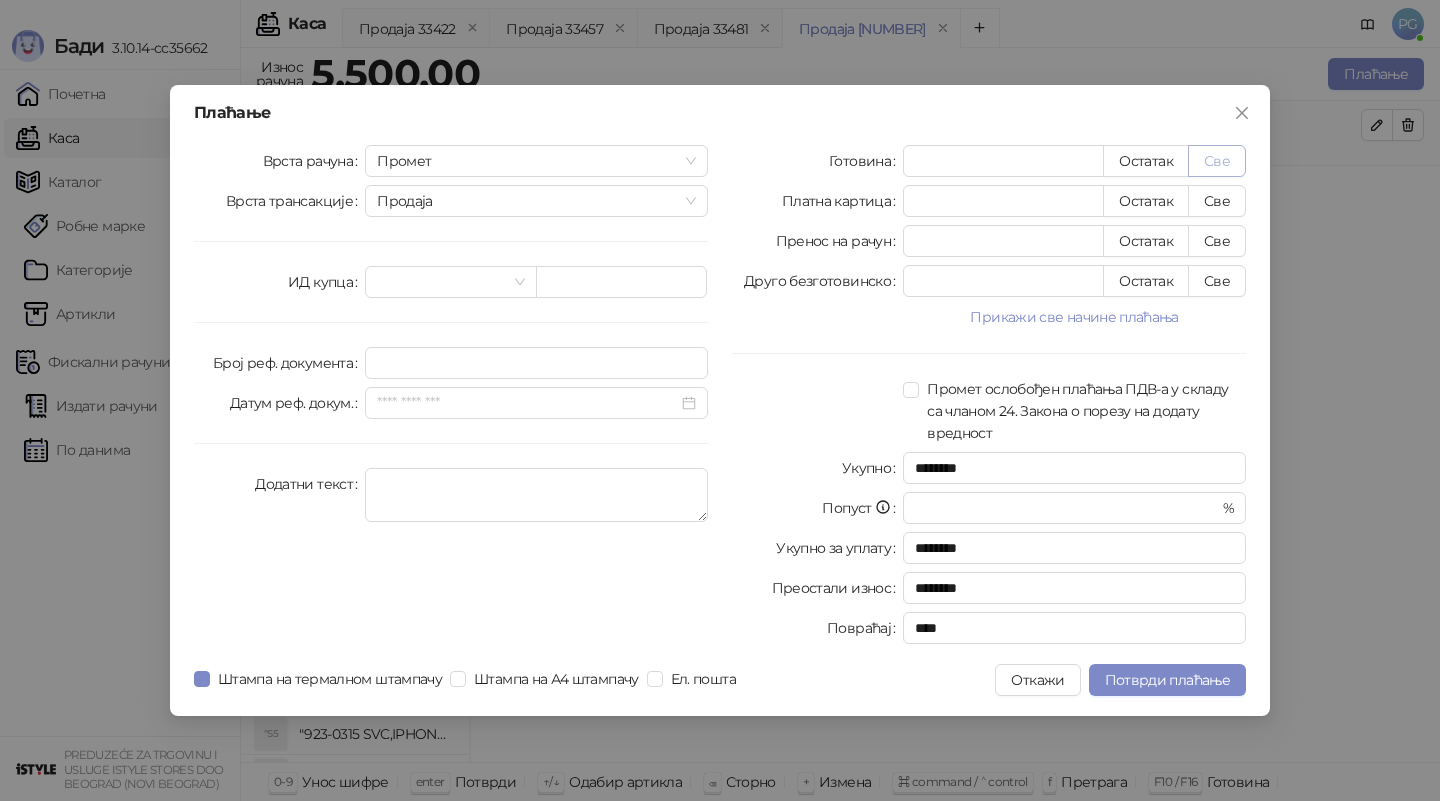 click on "Све" at bounding box center (1217, 161) 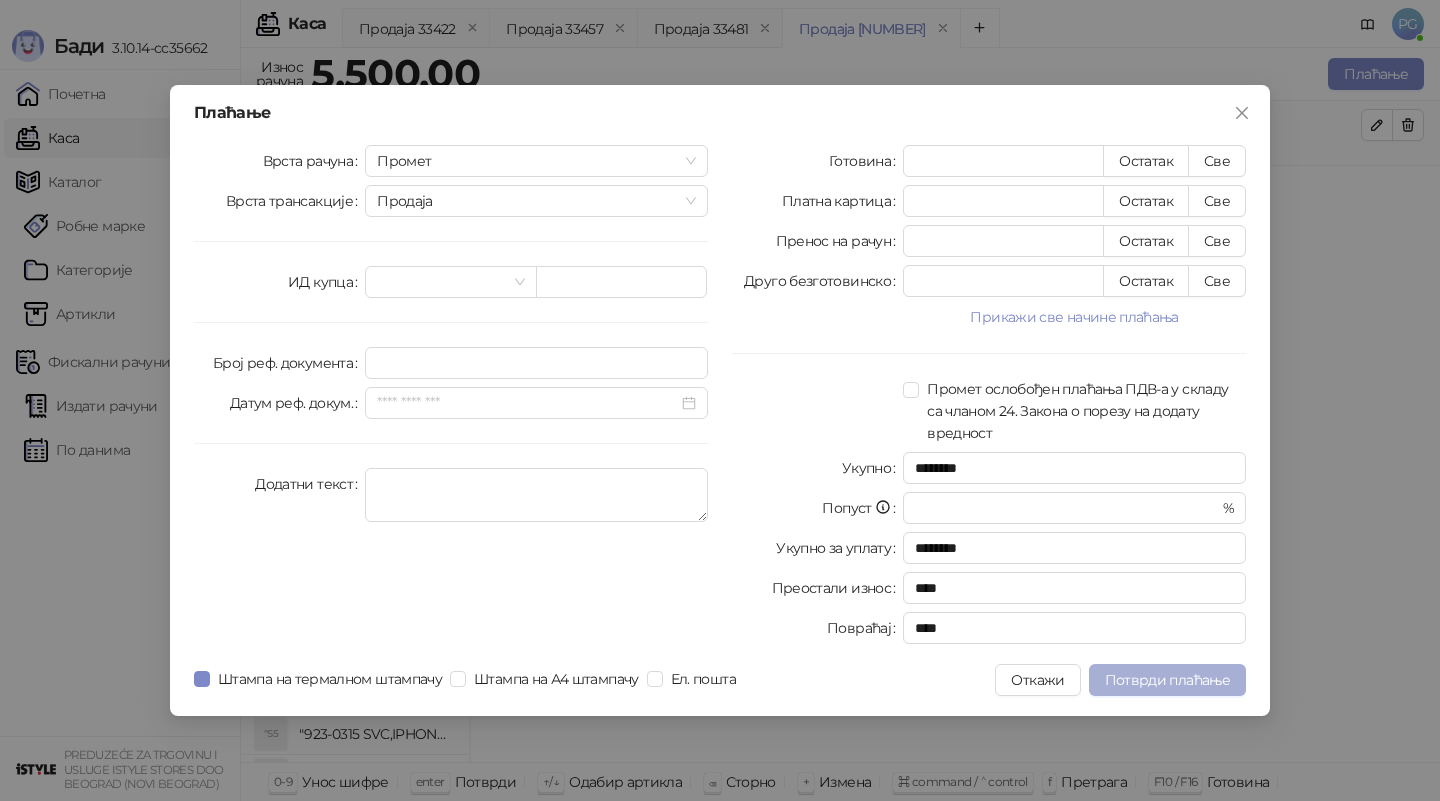 click on "Потврди плаћање" at bounding box center [1167, 680] 